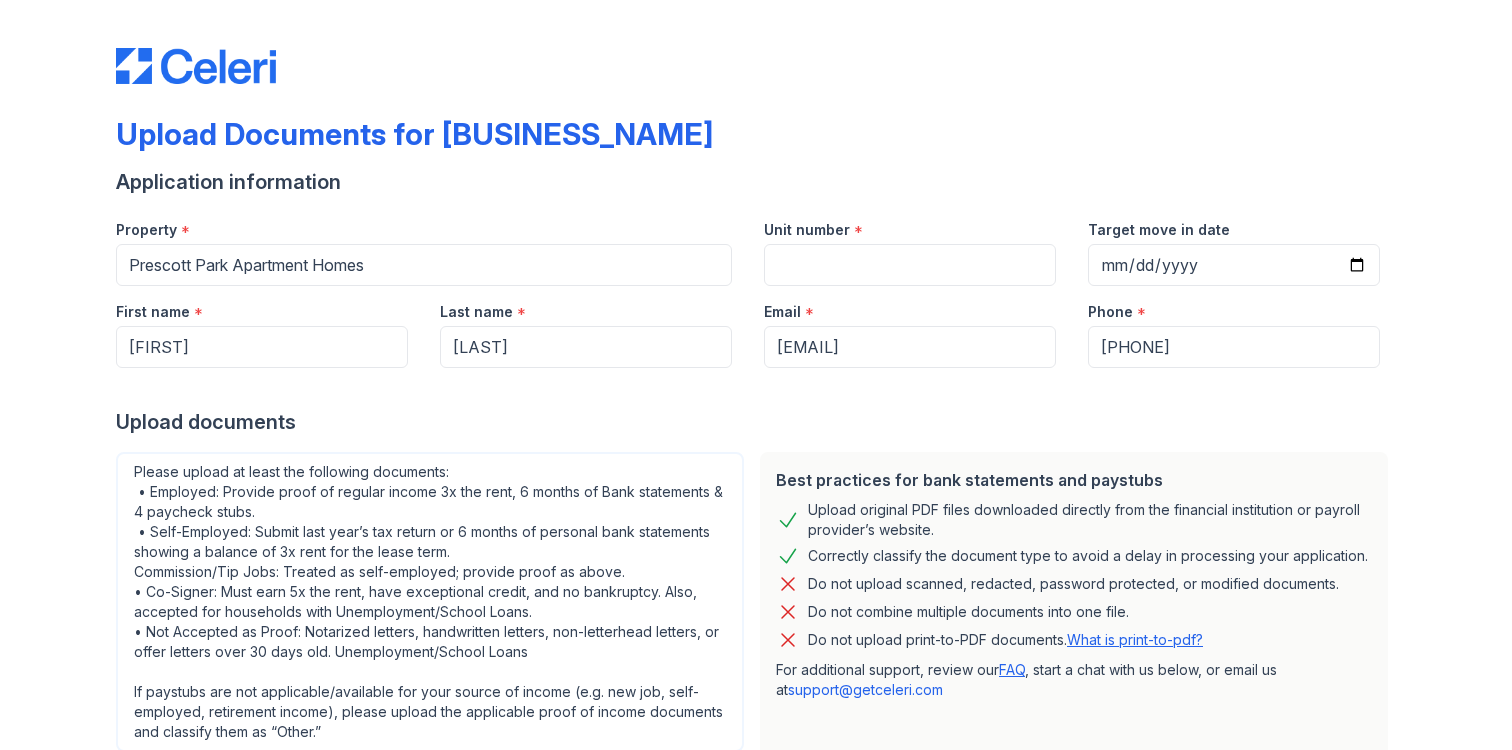 scroll, scrollTop: 0, scrollLeft: 0, axis: both 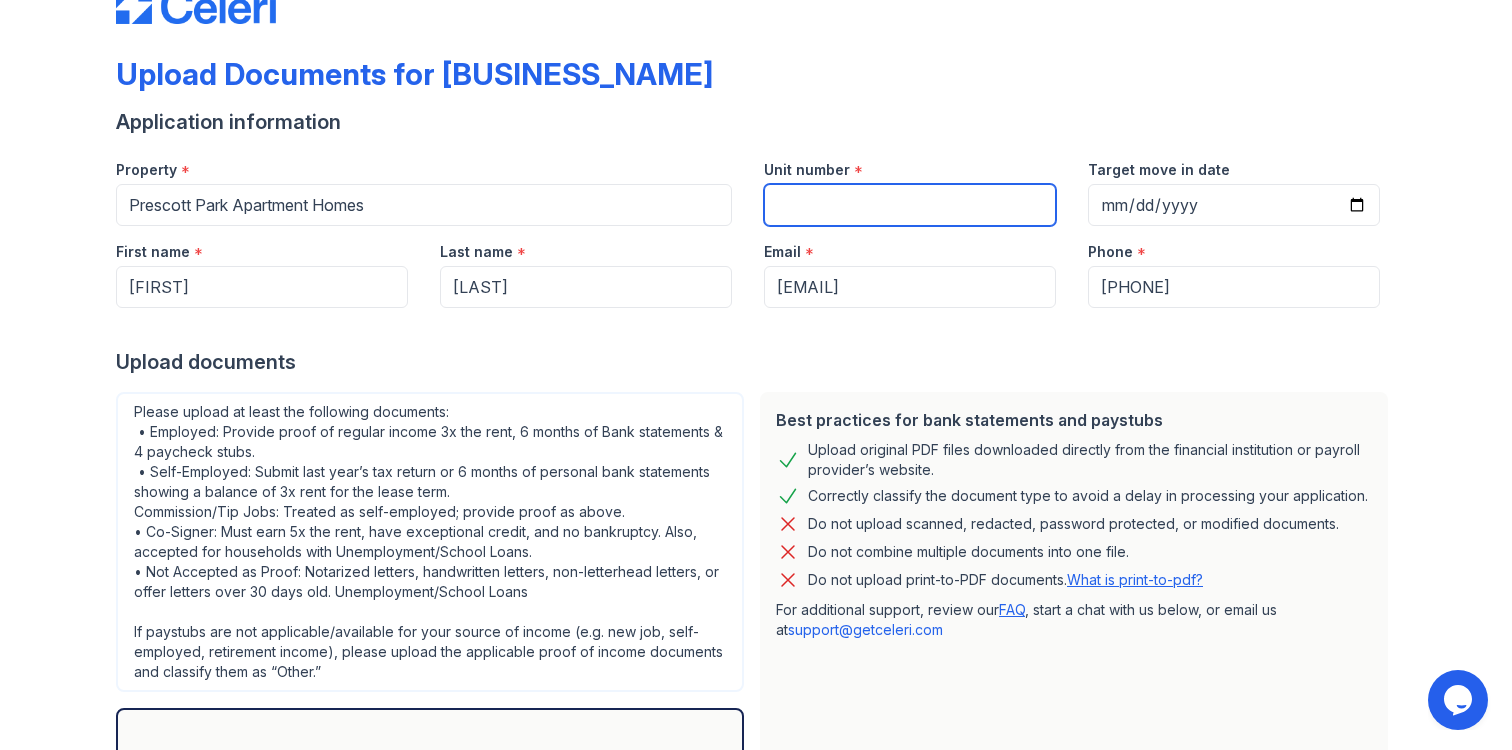 click on "Unit number" at bounding box center [910, 205] 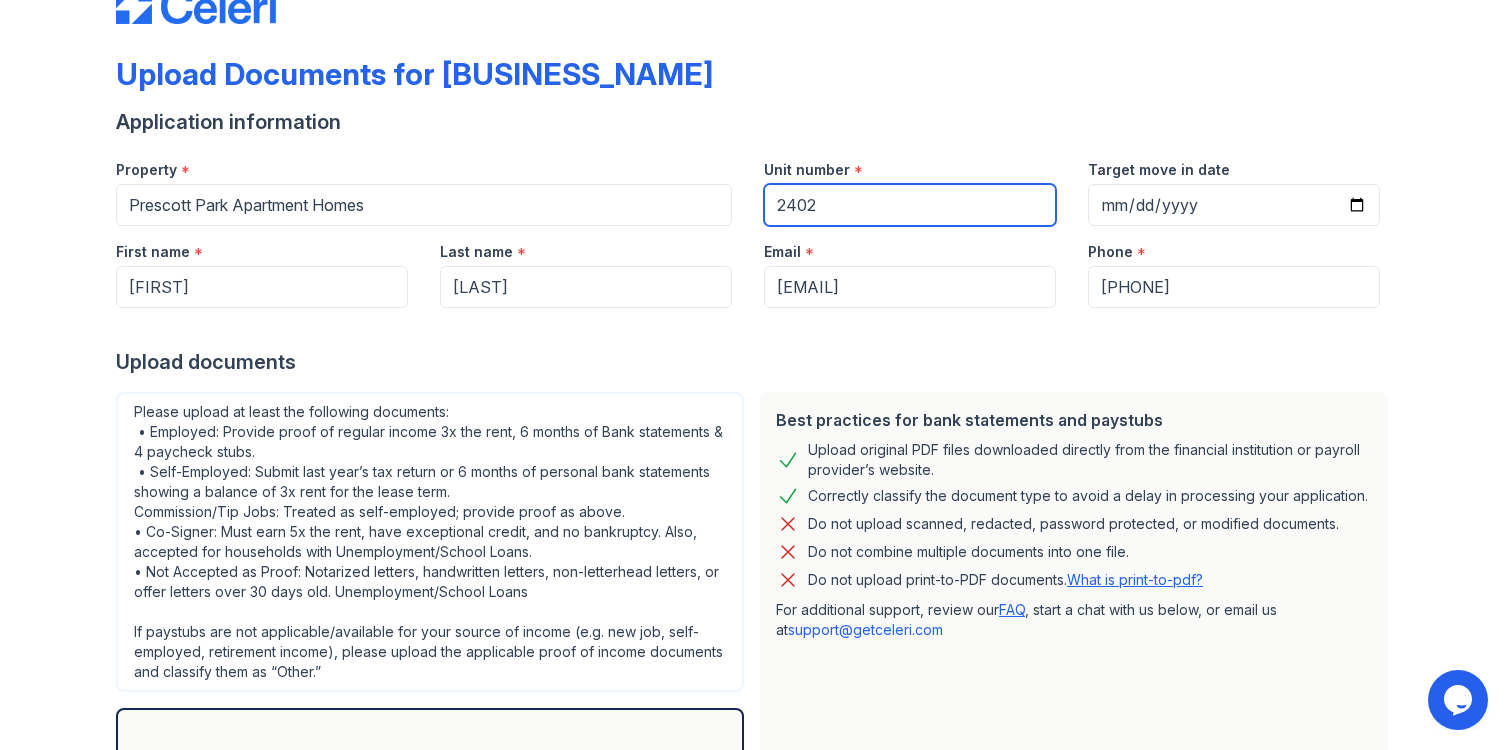 type on "2402" 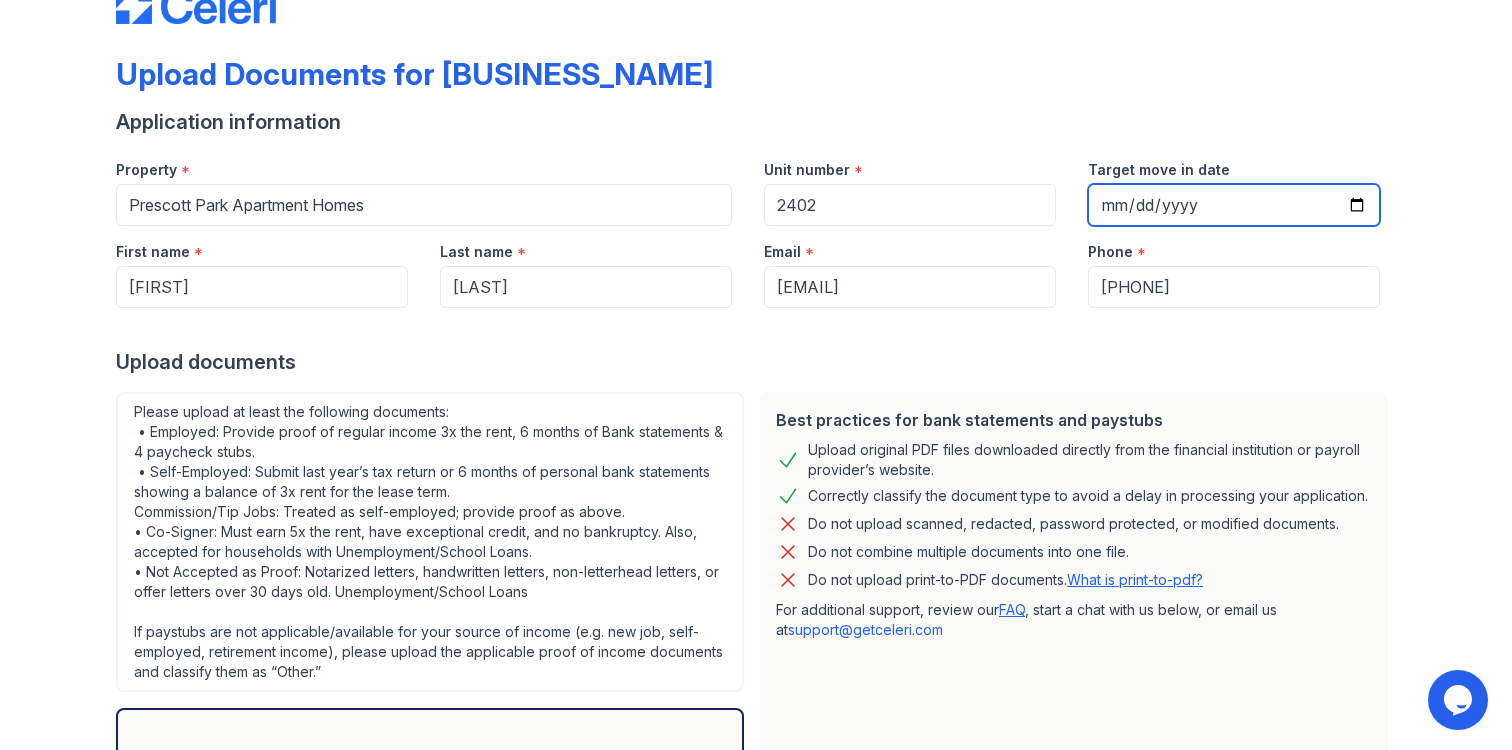 click on "Target move in date" at bounding box center [1234, 205] 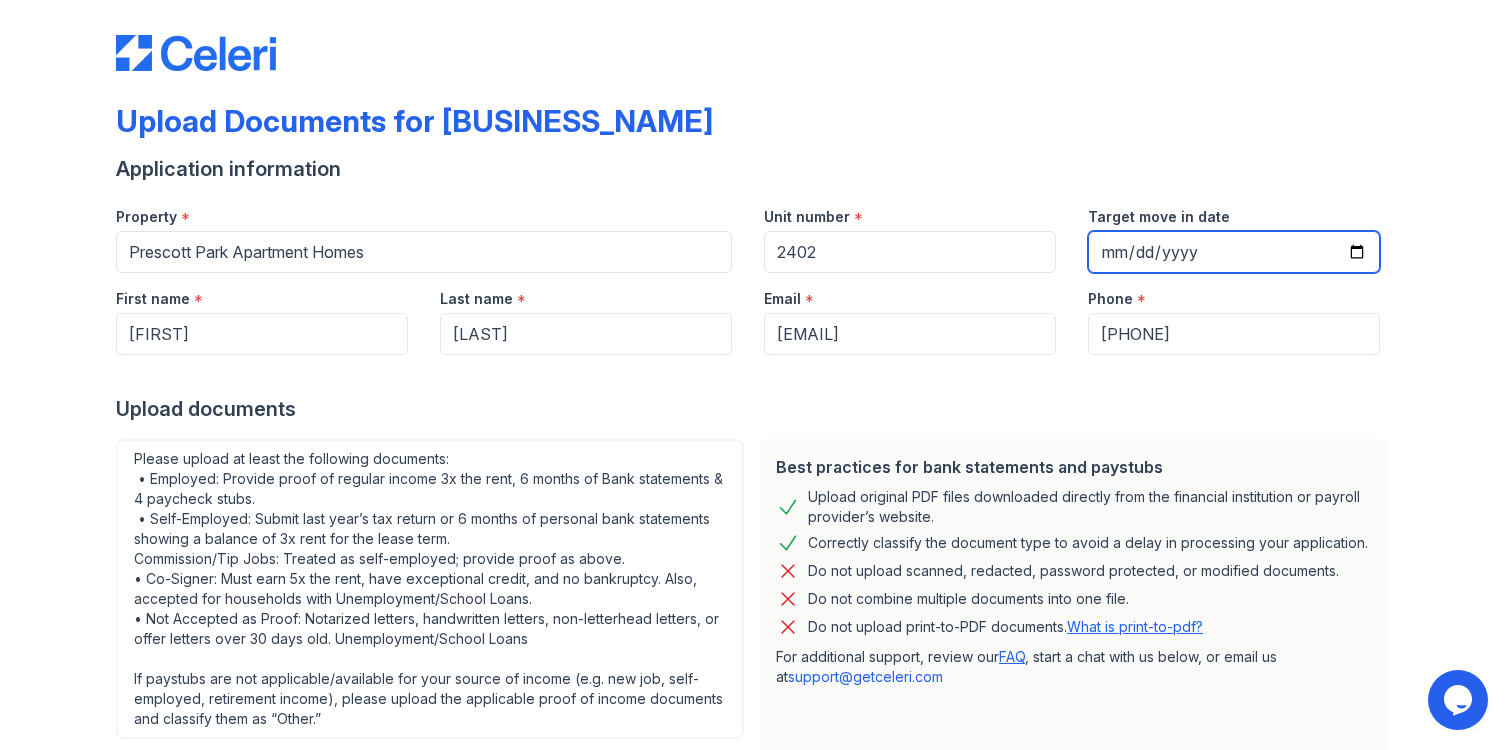 scroll, scrollTop: 0, scrollLeft: 0, axis: both 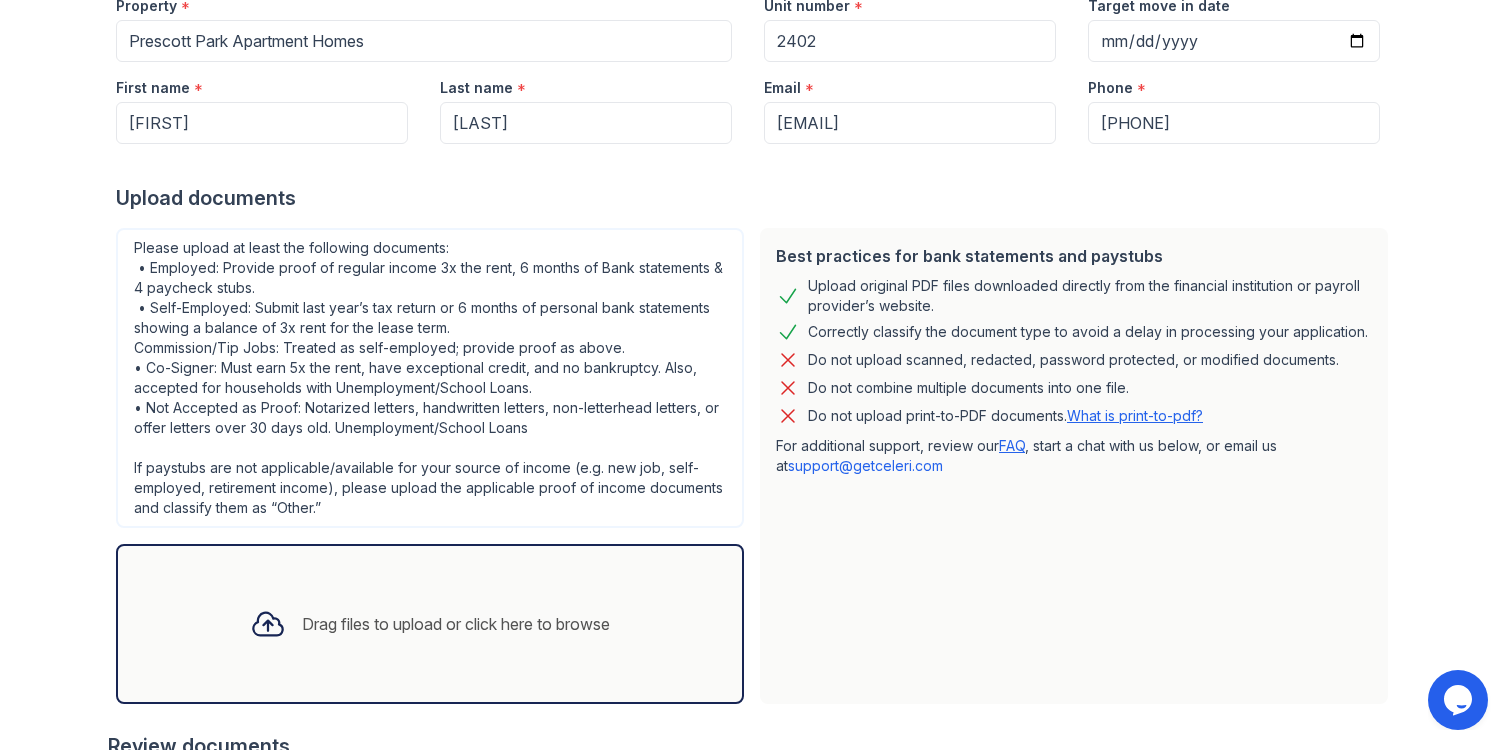 click on "Drag files to upload or click here to browse" at bounding box center (430, 624) 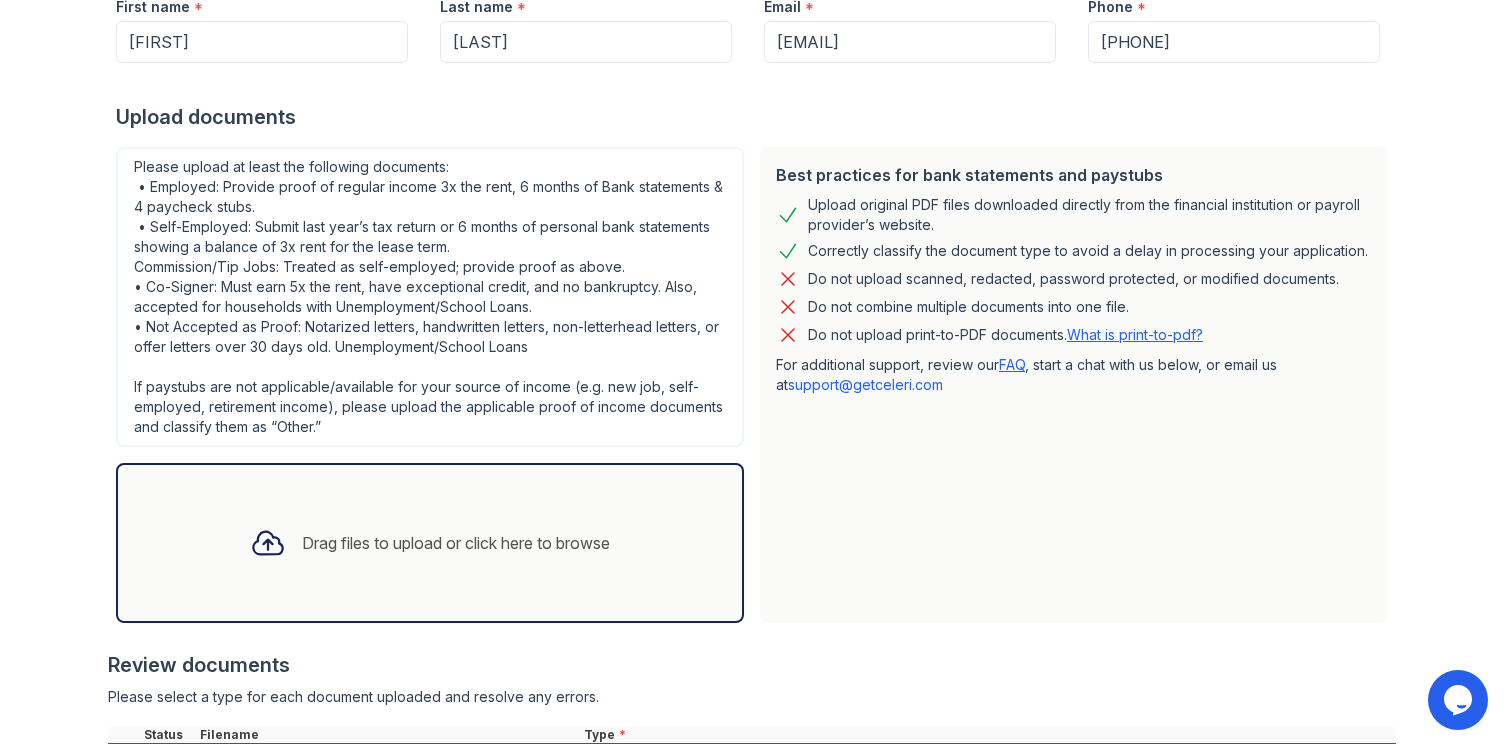 scroll, scrollTop: 545, scrollLeft: 0, axis: vertical 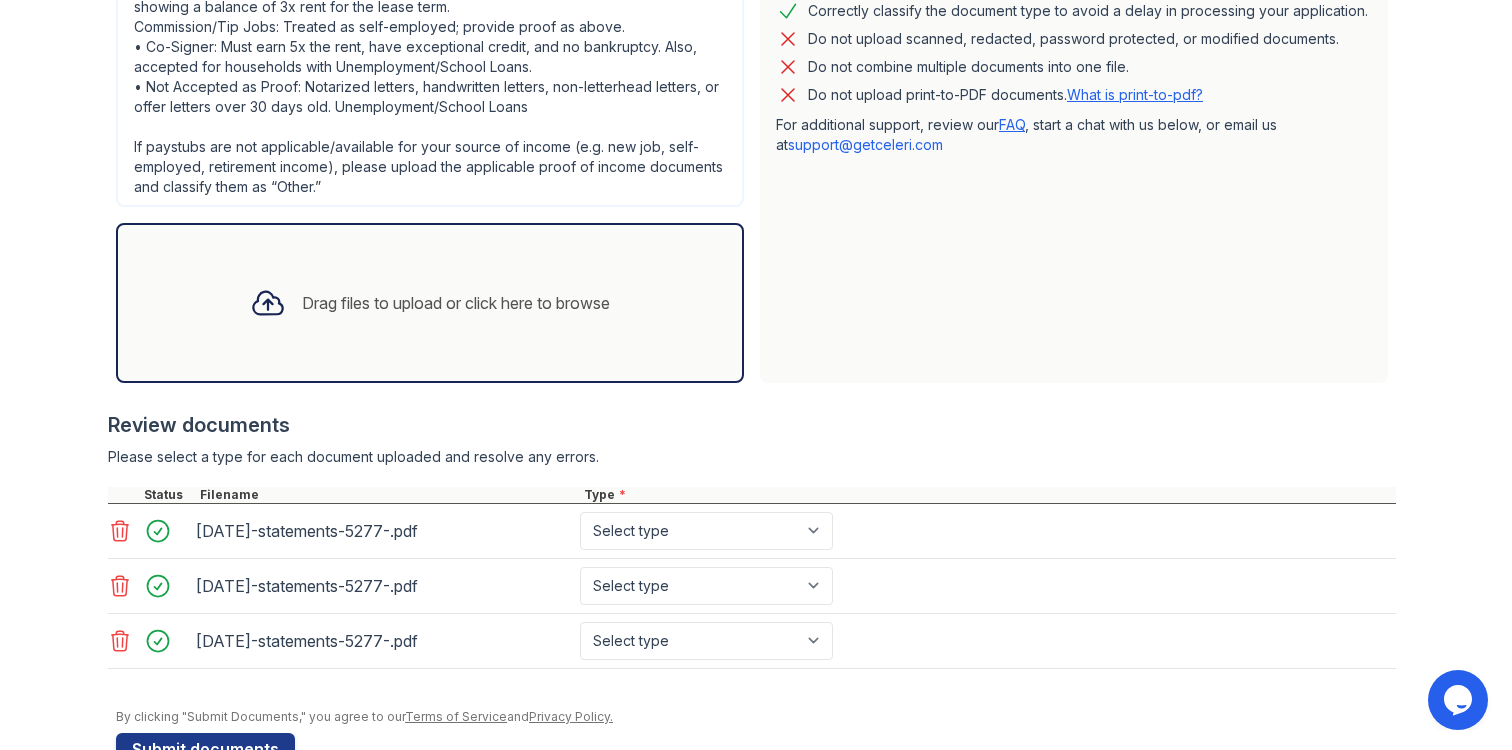 click 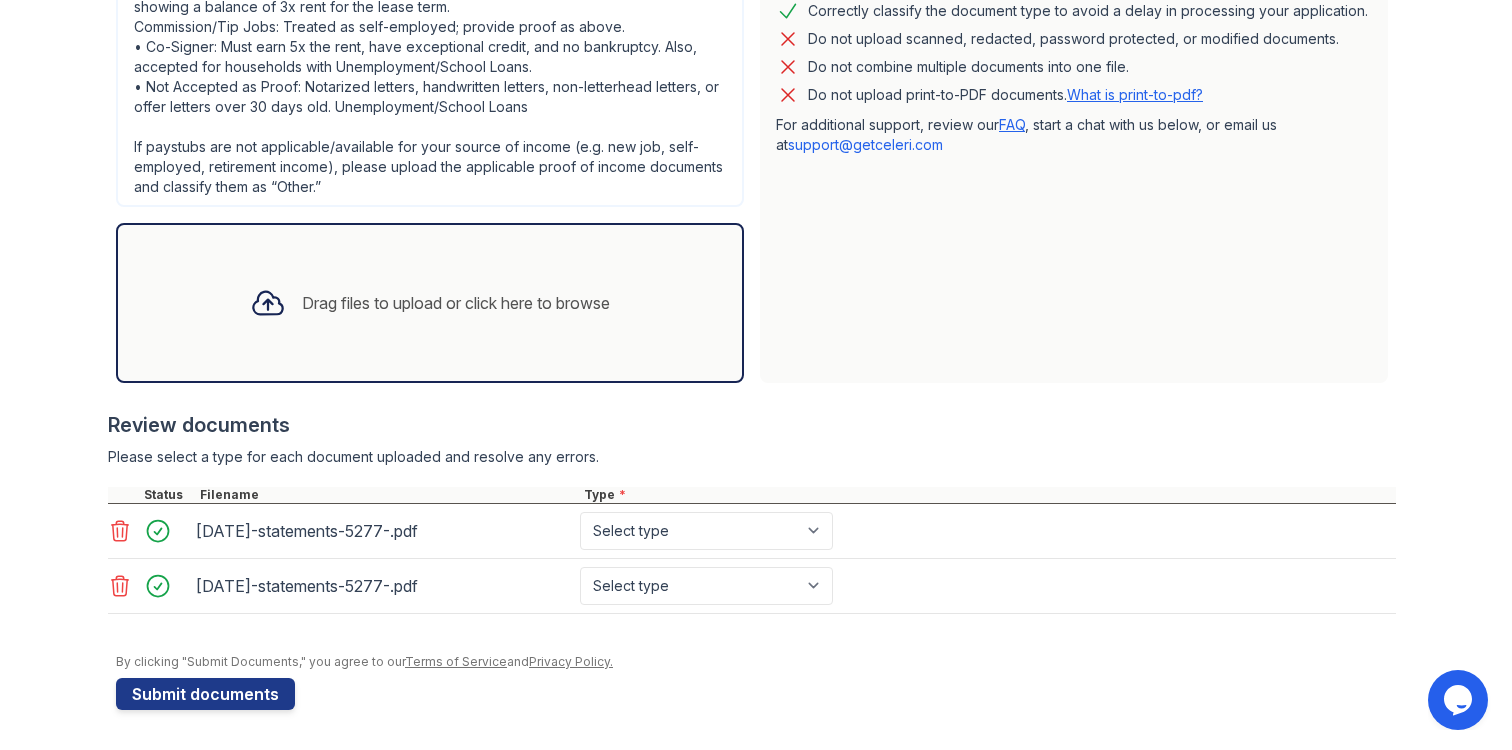 click 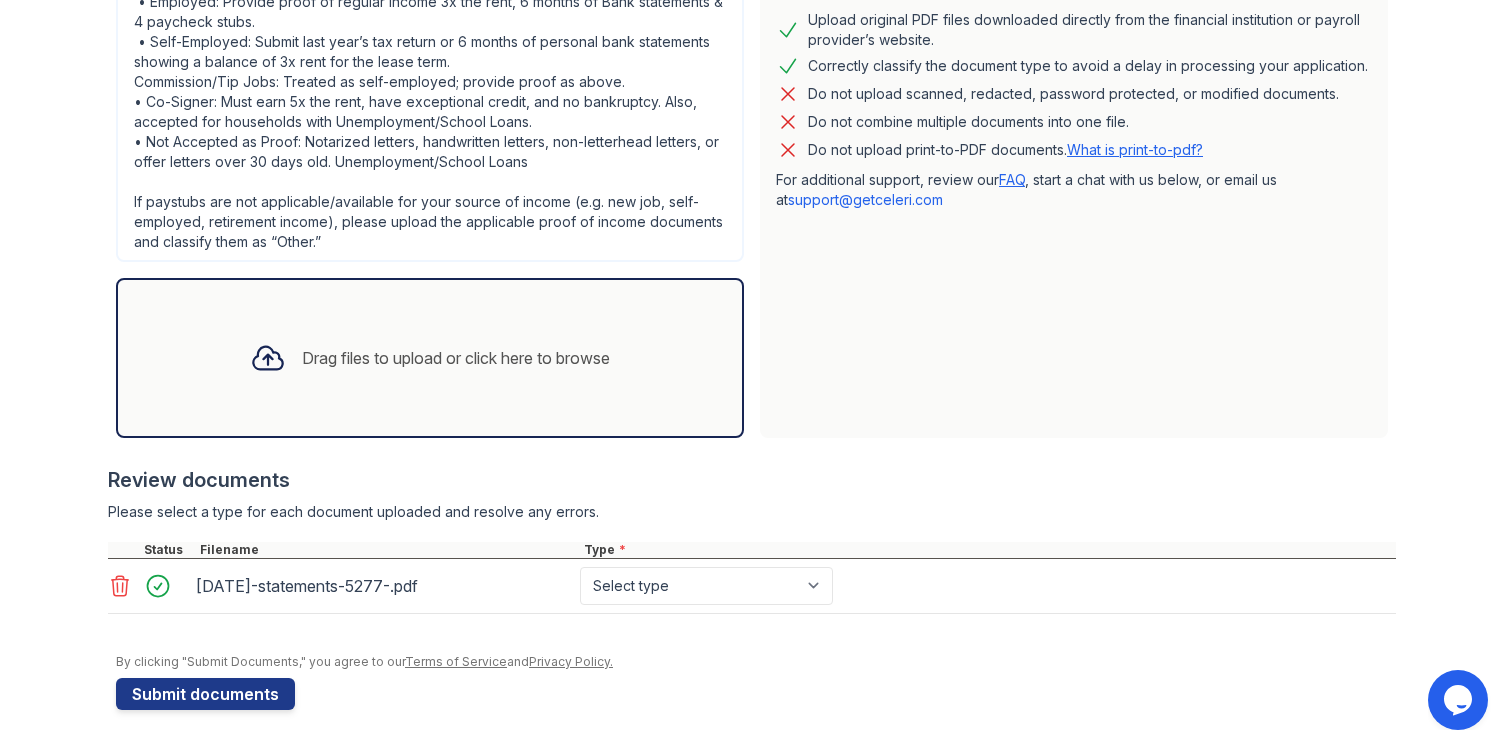 click 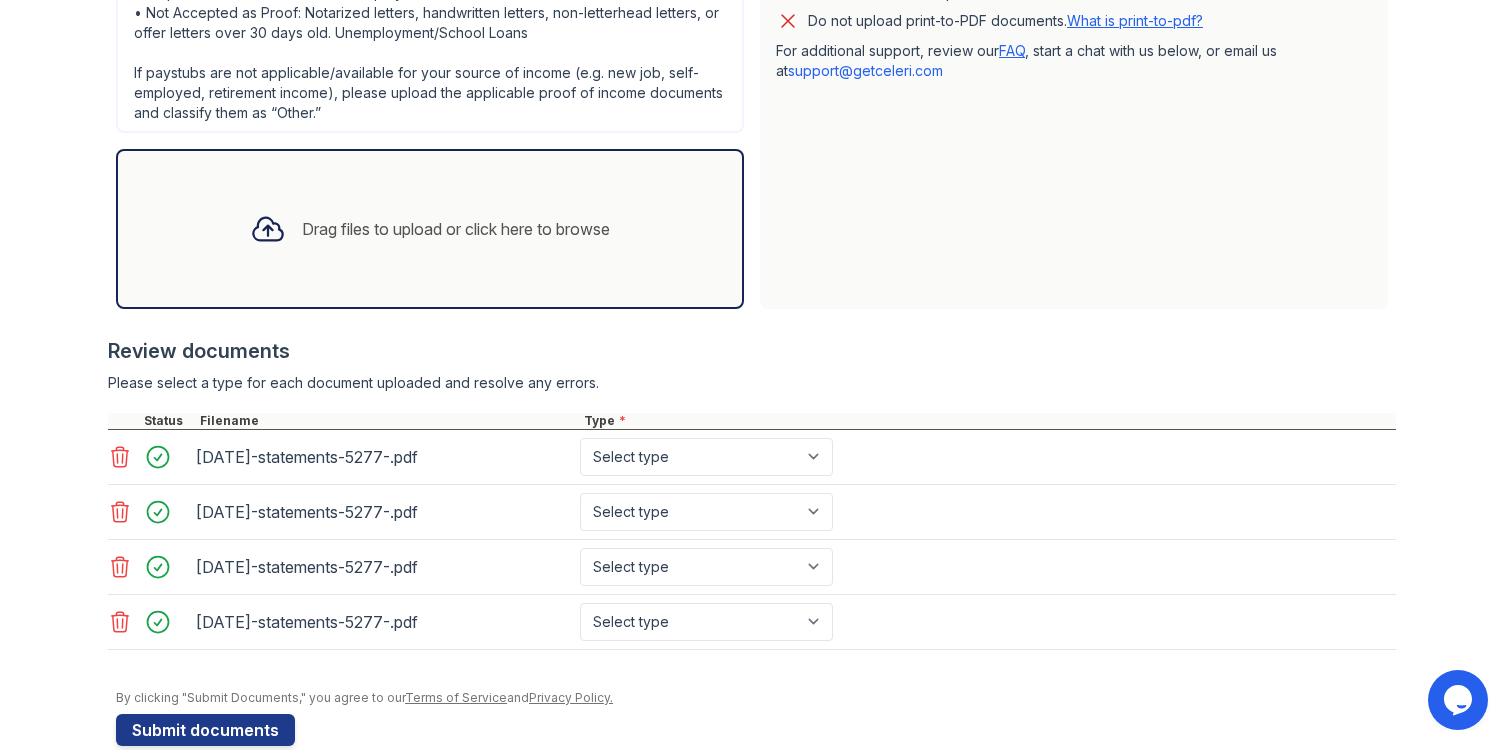 scroll, scrollTop: 655, scrollLeft: 0, axis: vertical 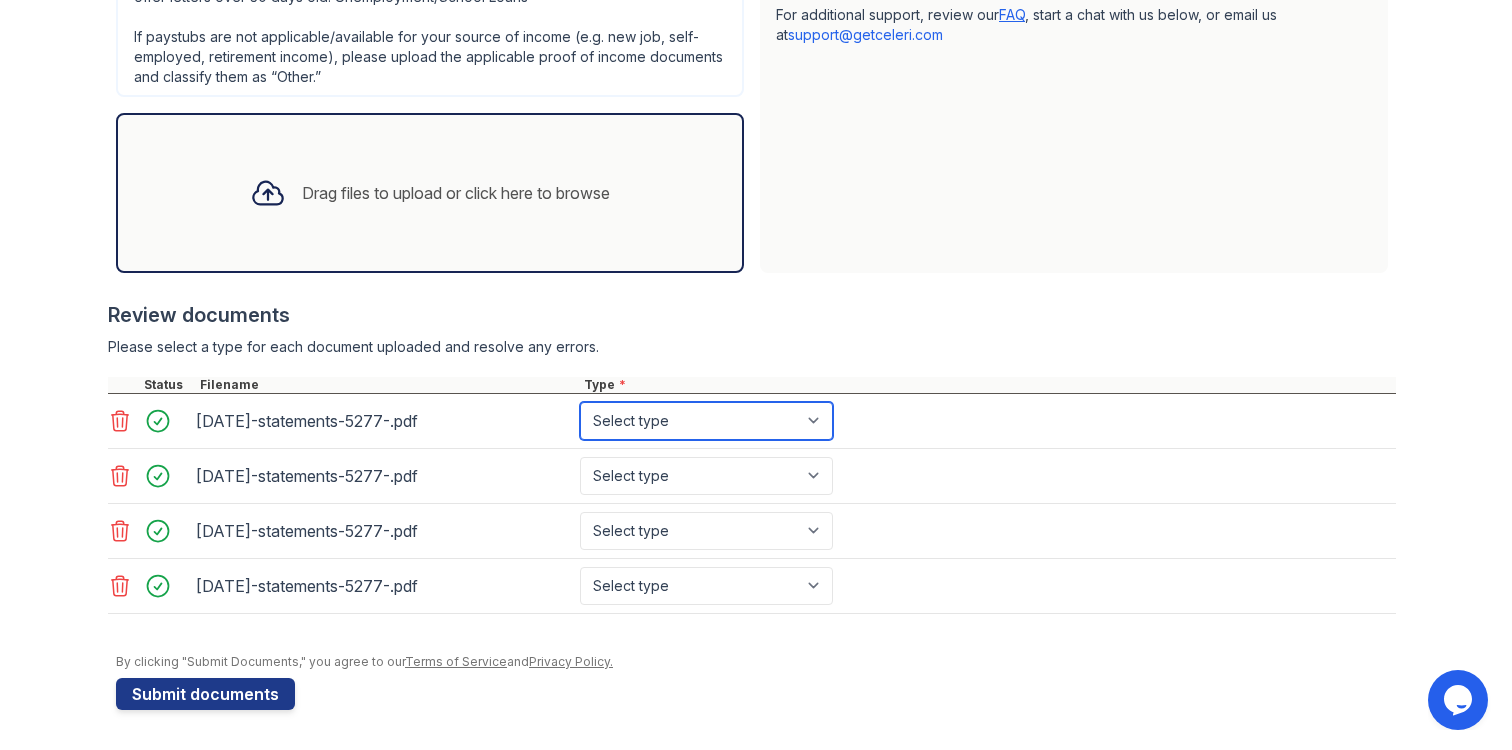 click on "Select type
Paystub
Bank Statement
Offer Letter
Tax Documents
Benefit Award Letter
Investment Account Statement
Other" at bounding box center (706, 421) 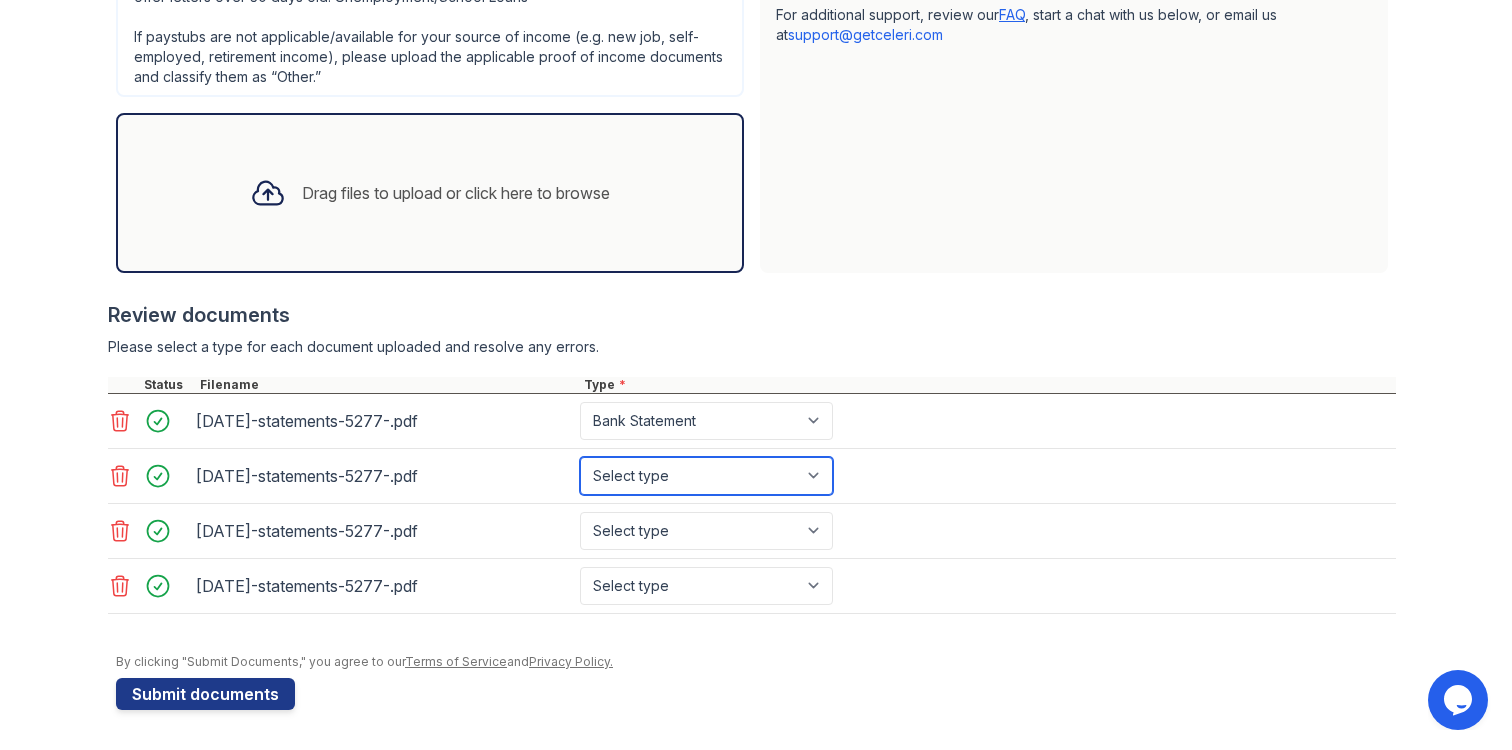 click on "Select type
Paystub
Bank Statement
Offer Letter
Tax Documents
Benefit Award Letter
Investment Account Statement
Other" at bounding box center (706, 476) 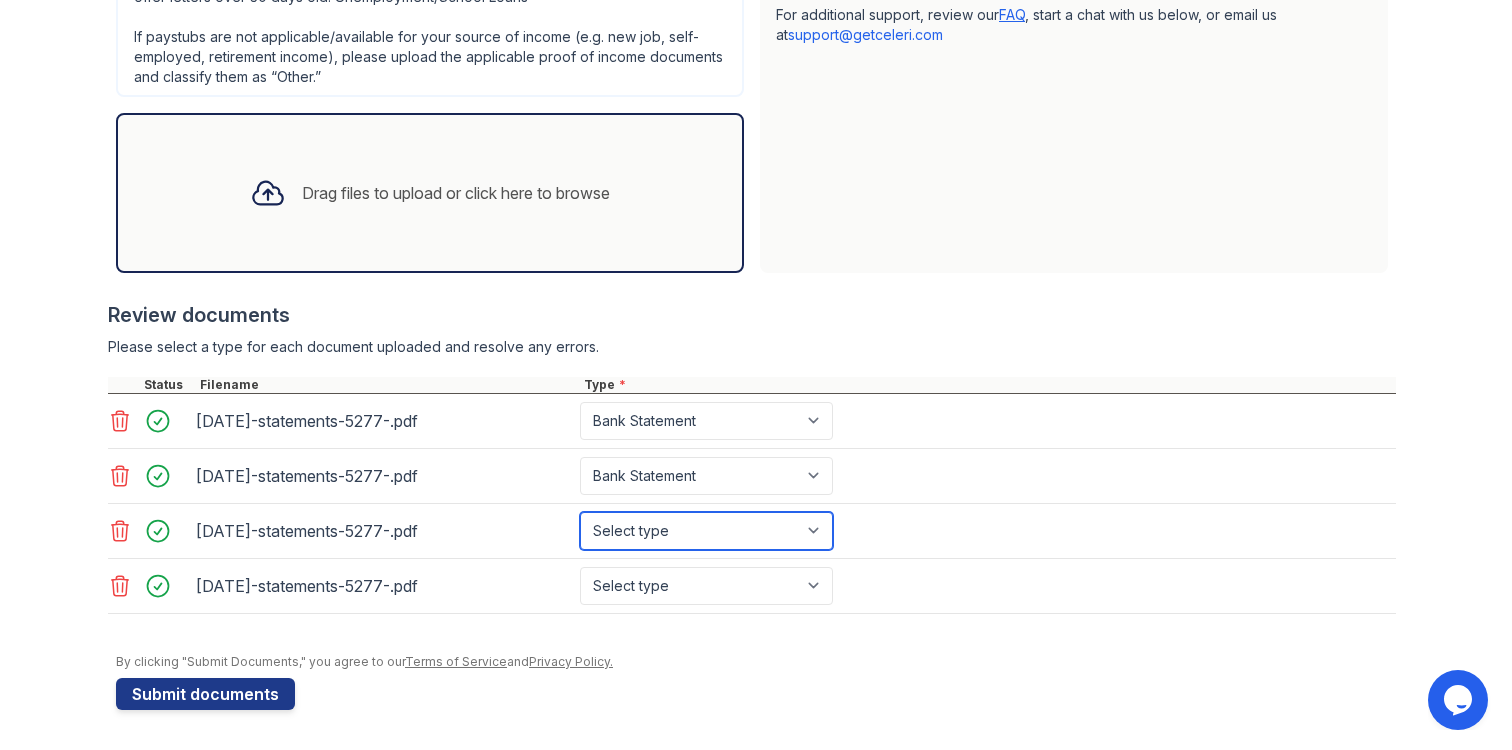 click on "Select type
Paystub
Bank Statement
Offer Letter
Tax Documents
Benefit Award Letter
Investment Account Statement
Other" at bounding box center [706, 531] 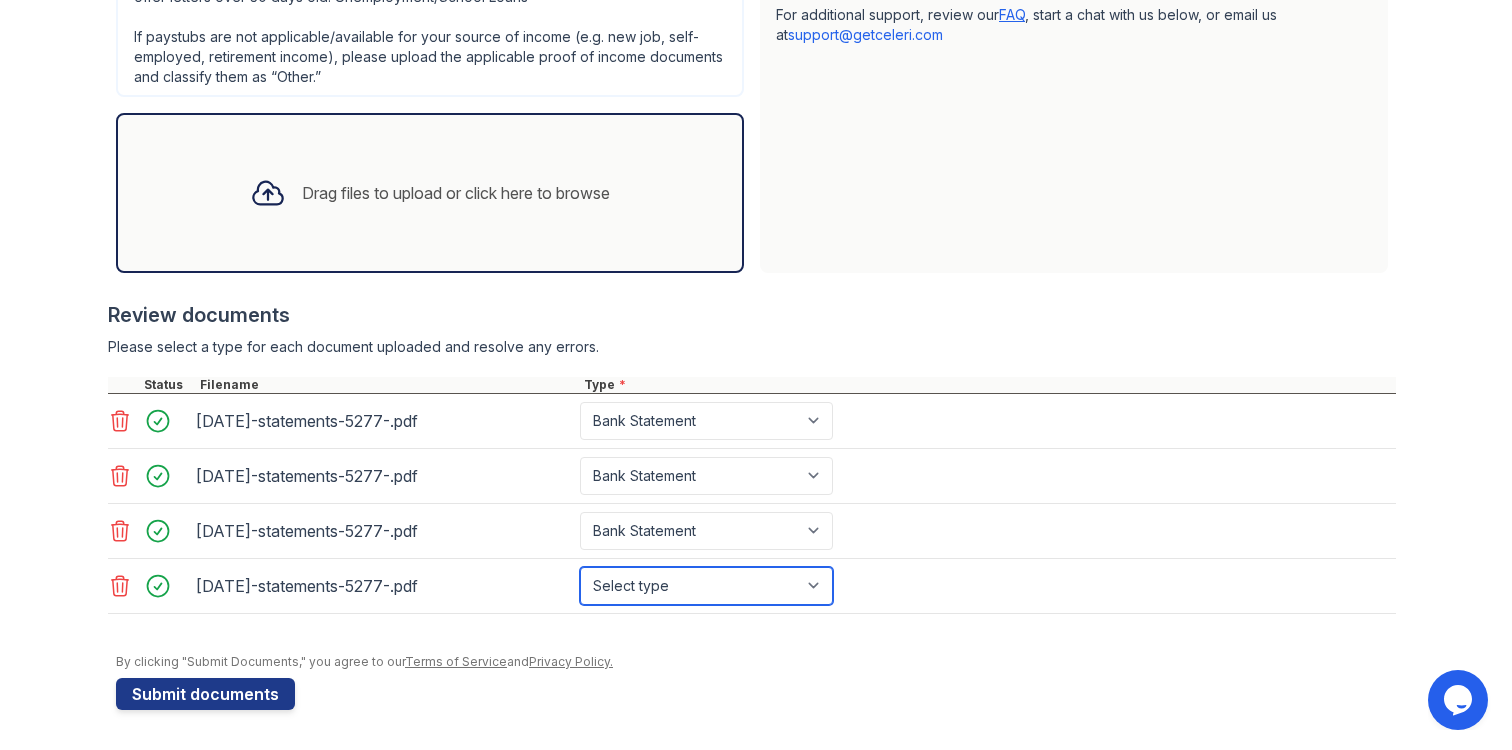 click on "Select type
Paystub
Bank Statement
Offer Letter
Tax Documents
Benefit Award Letter
Investment Account Statement
Other" at bounding box center [706, 586] 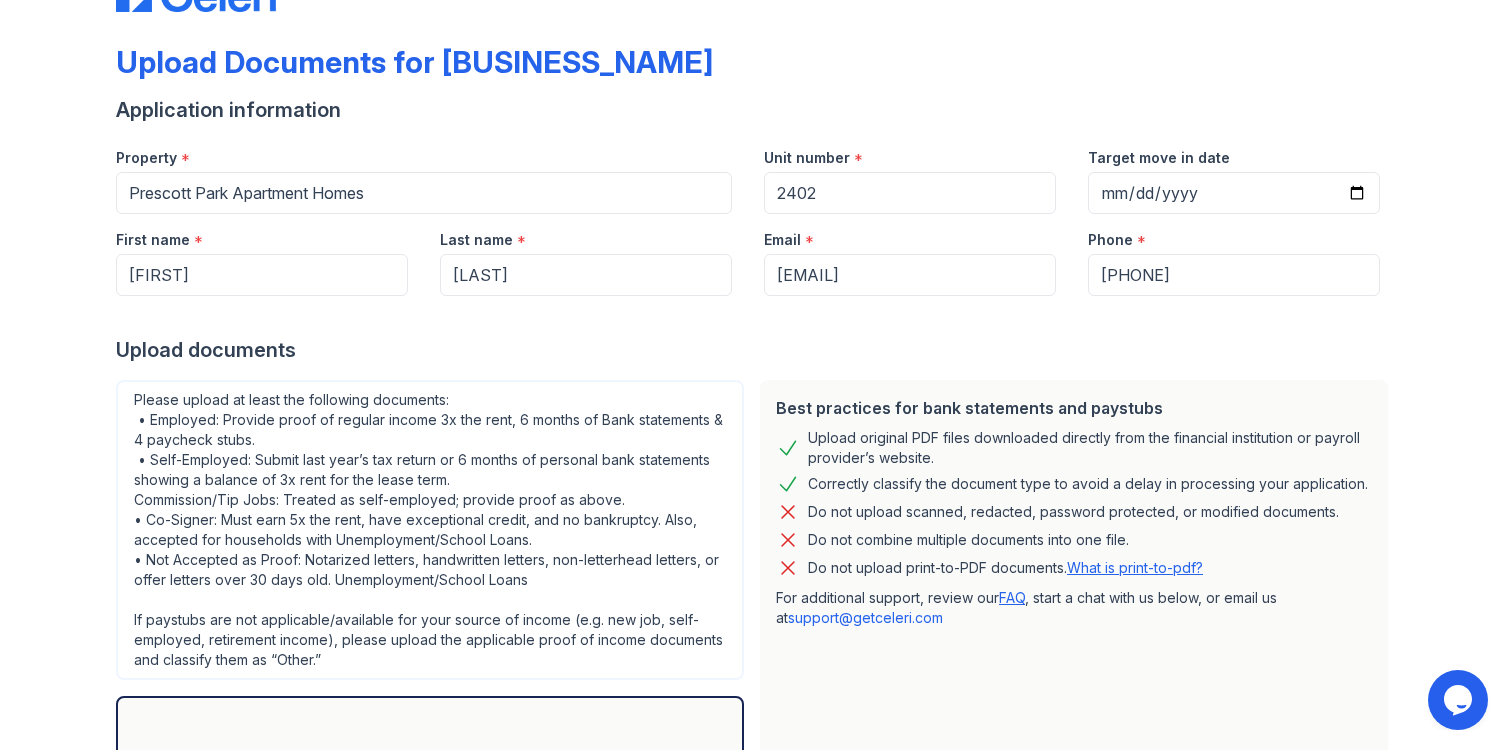 scroll, scrollTop: 0, scrollLeft: 0, axis: both 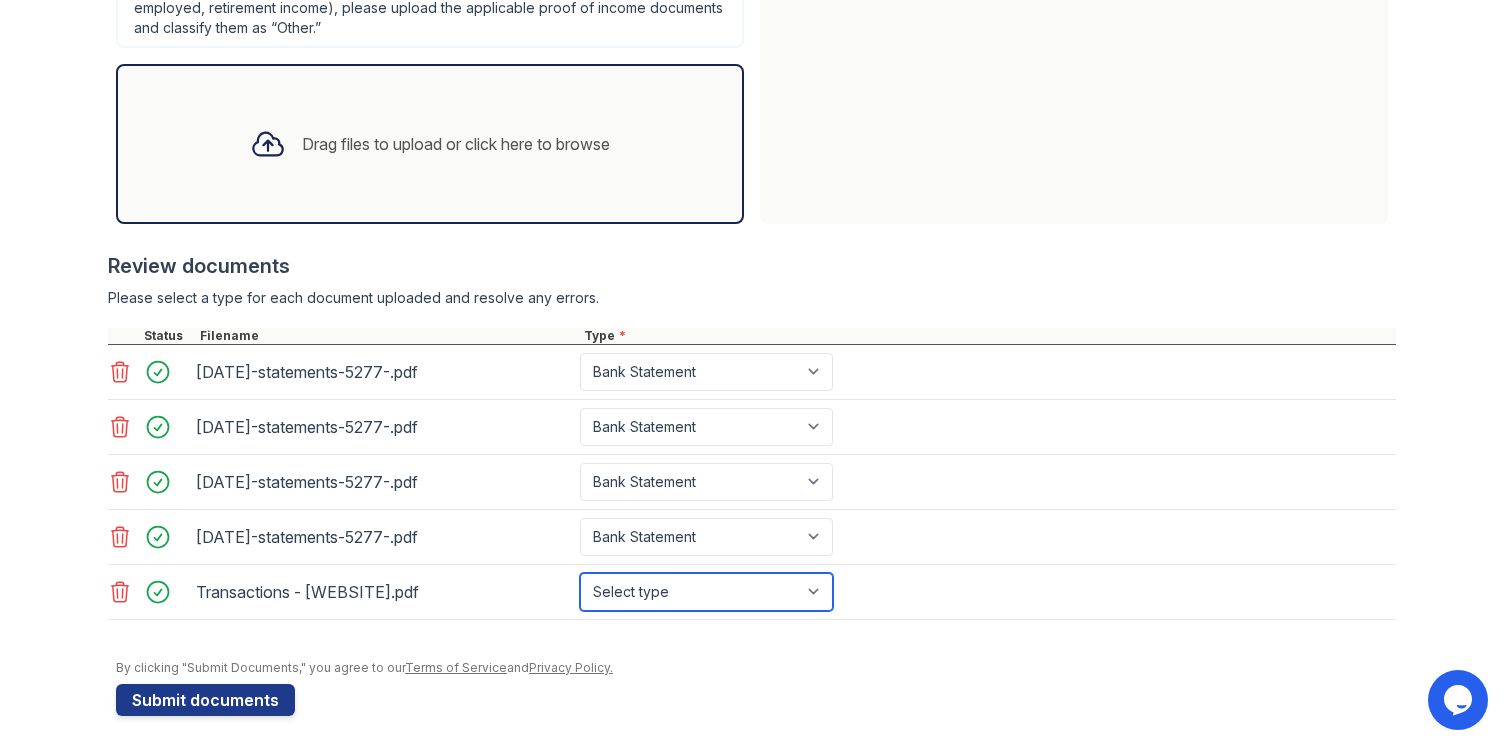 click on "Select type
Paystub
Bank Statement
Offer Letter
Tax Documents
Benefit Award Letter
Investment Account Statement
Other" at bounding box center [706, 592] 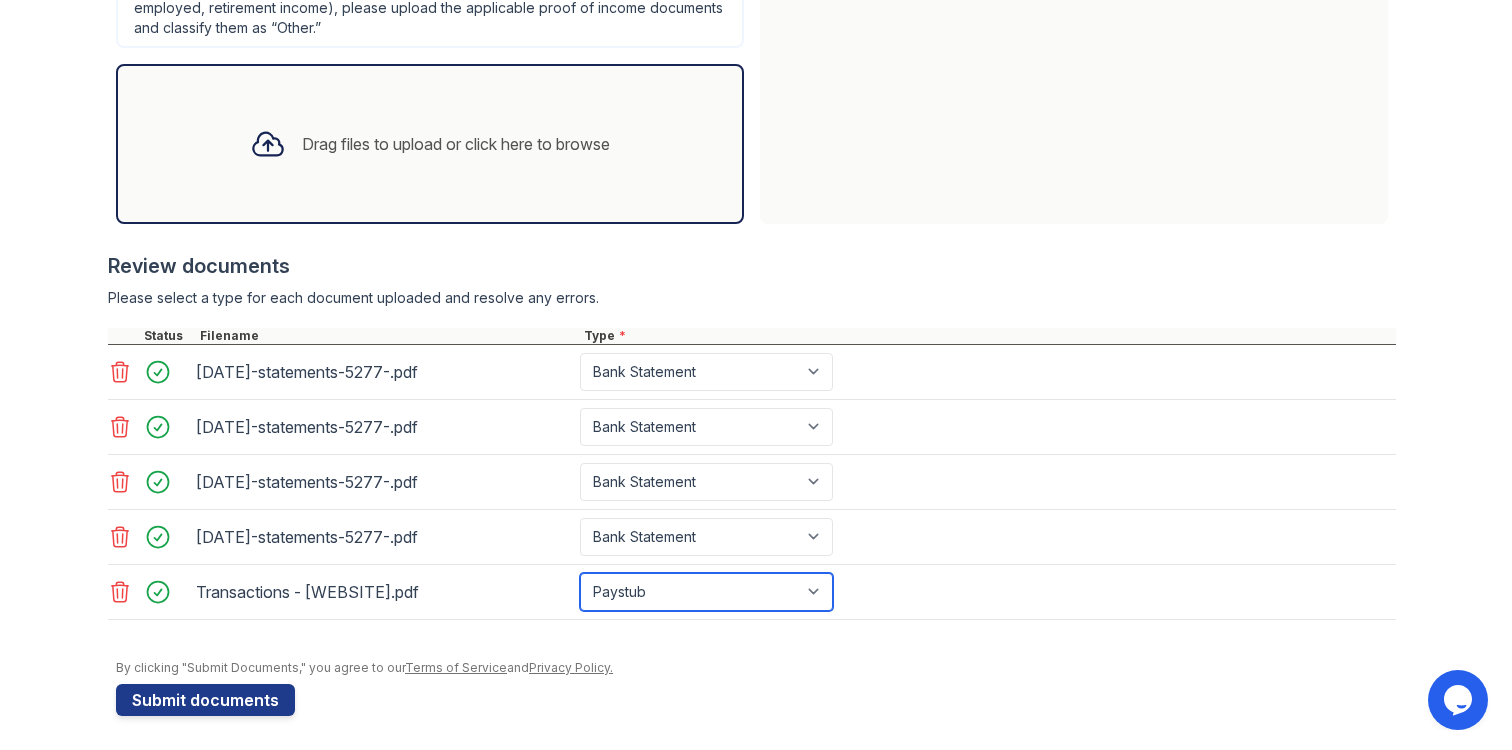 click on "Select type
Paystub
Bank Statement
Offer Letter
Tax Documents
Benefit Award Letter
Investment Account Statement
Other" at bounding box center (706, 592) 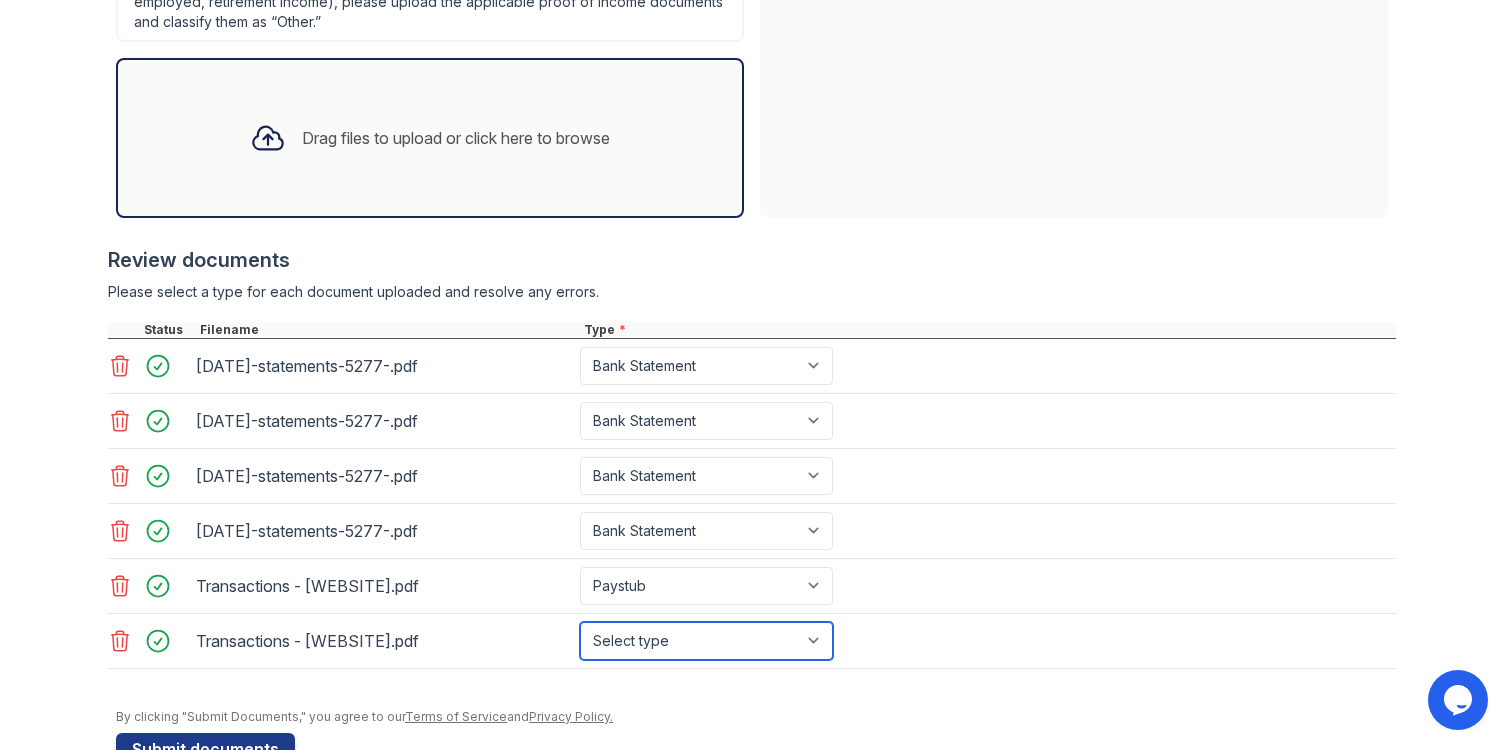 click on "Select type
Paystub
Bank Statement
Offer Letter
Tax Documents
Benefit Award Letter
Investment Account Statement
Other" at bounding box center (706, 641) 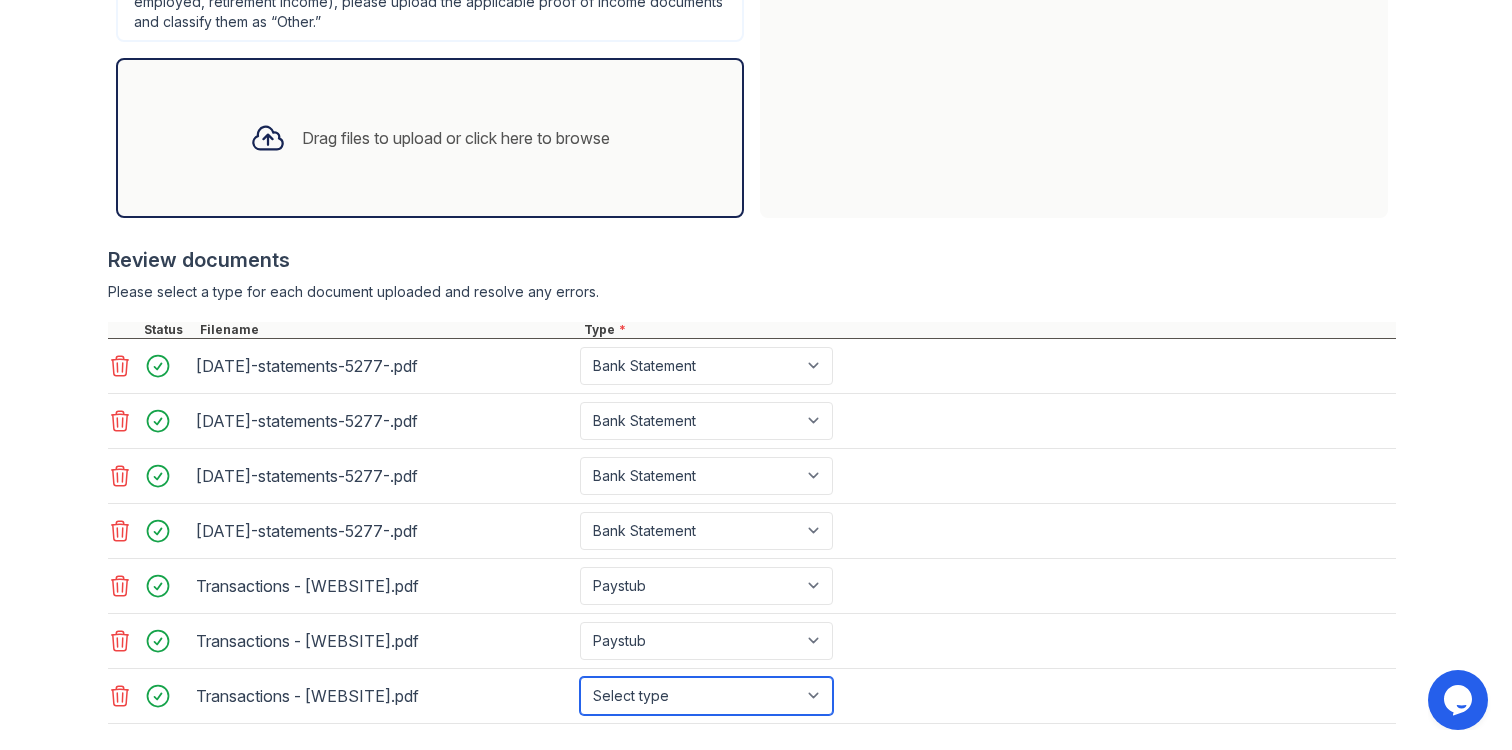 click on "Select type
Paystub
Bank Statement
Offer Letter
Tax Documents
Benefit Award Letter
Investment Account Statement
Other" at bounding box center [706, 696] 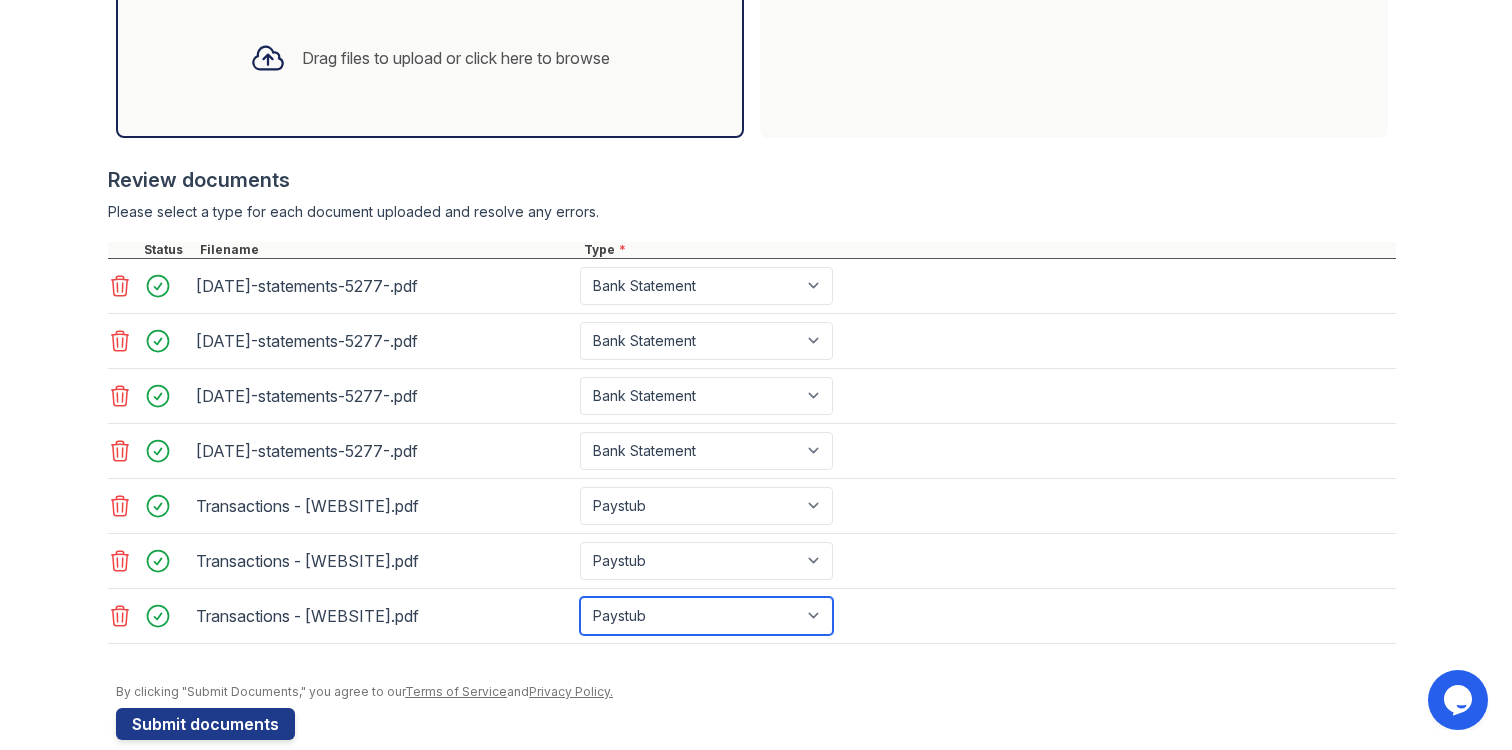 scroll, scrollTop: 820, scrollLeft: 0, axis: vertical 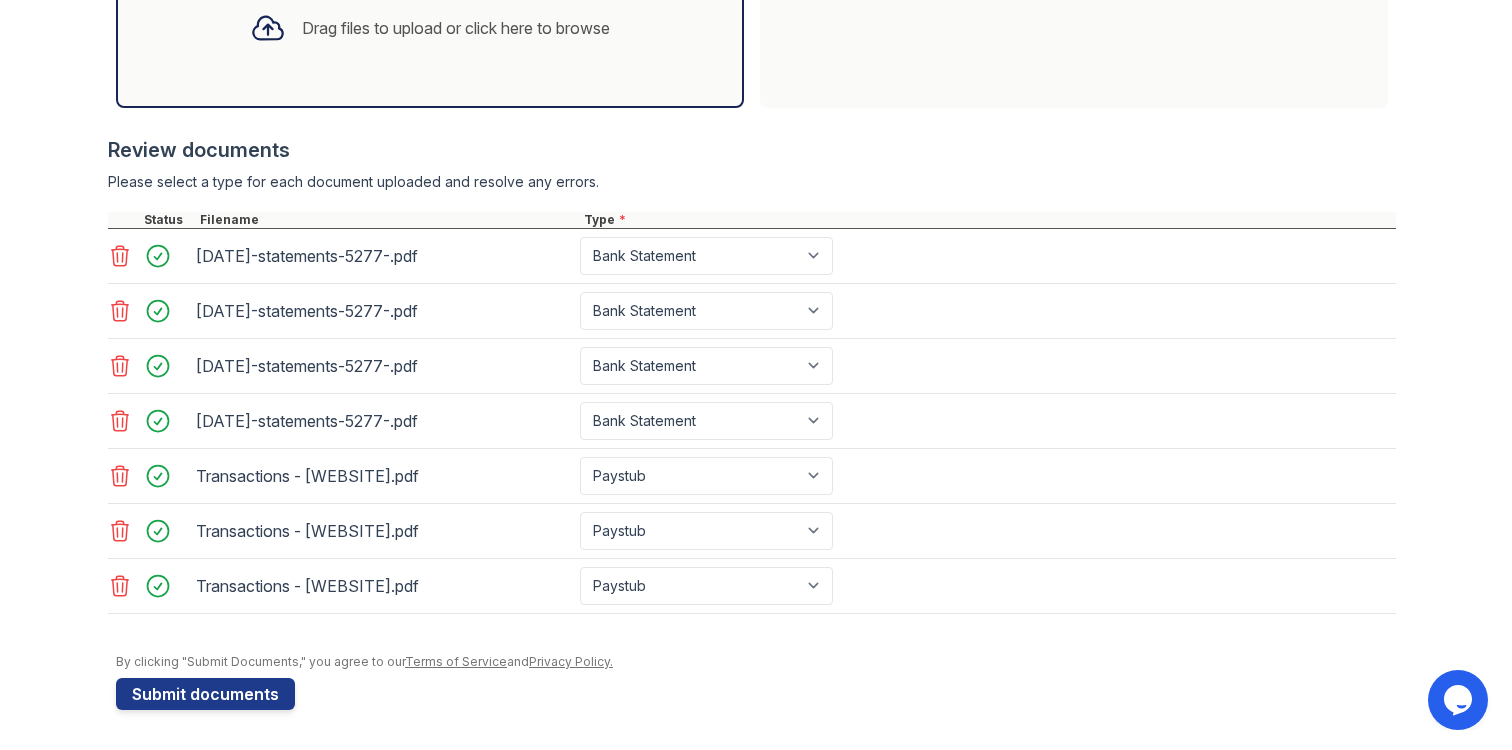 click on "Transactions - [WEBSITE].pdf" at bounding box center [384, 586] 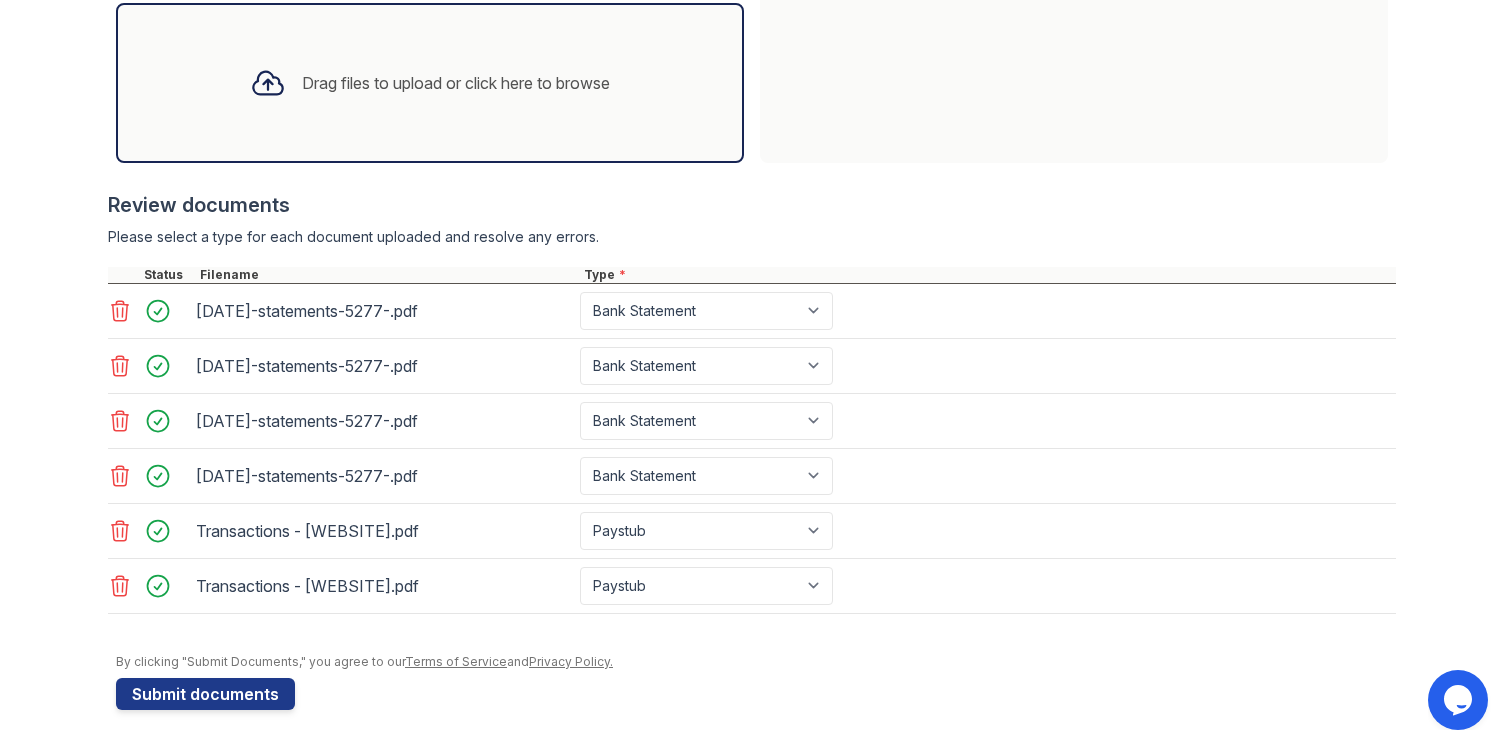 click 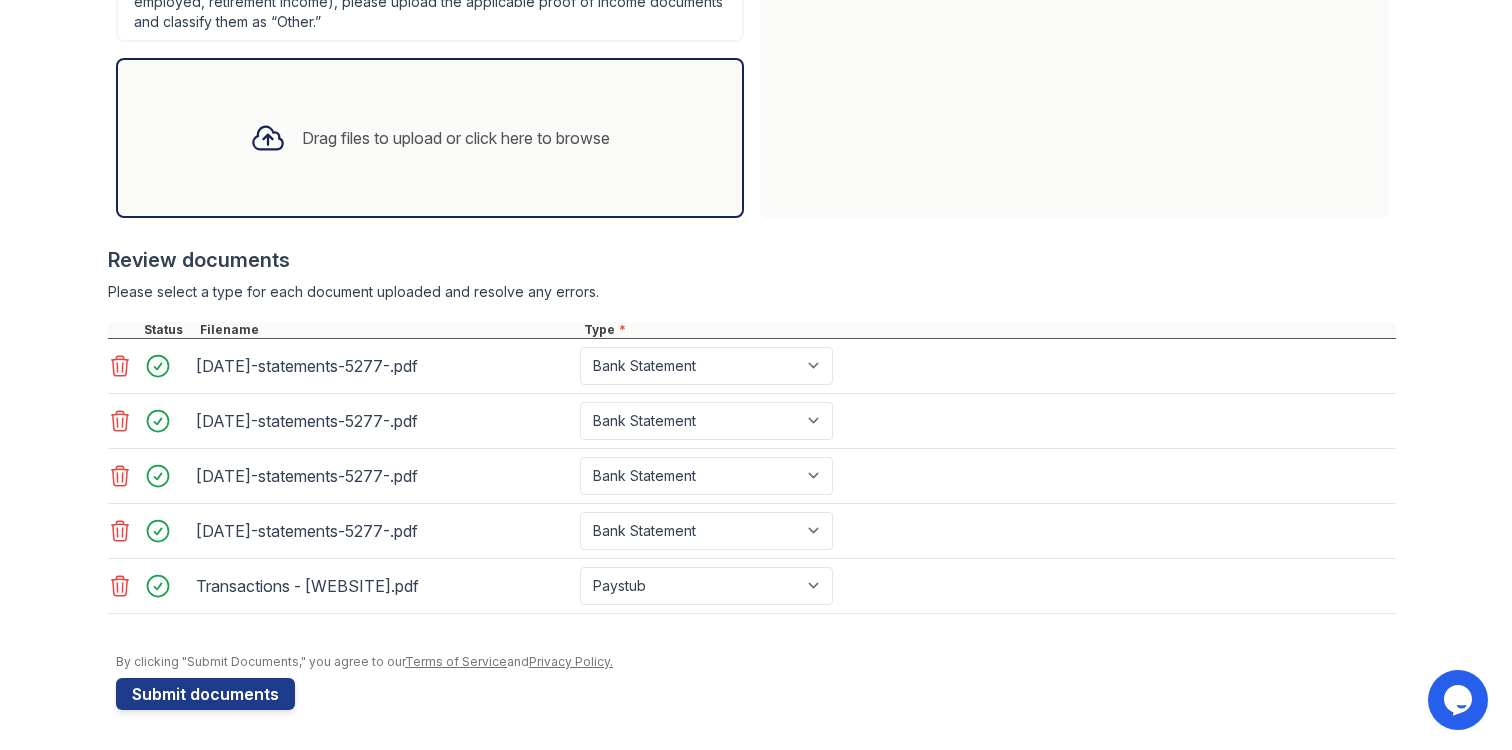 click 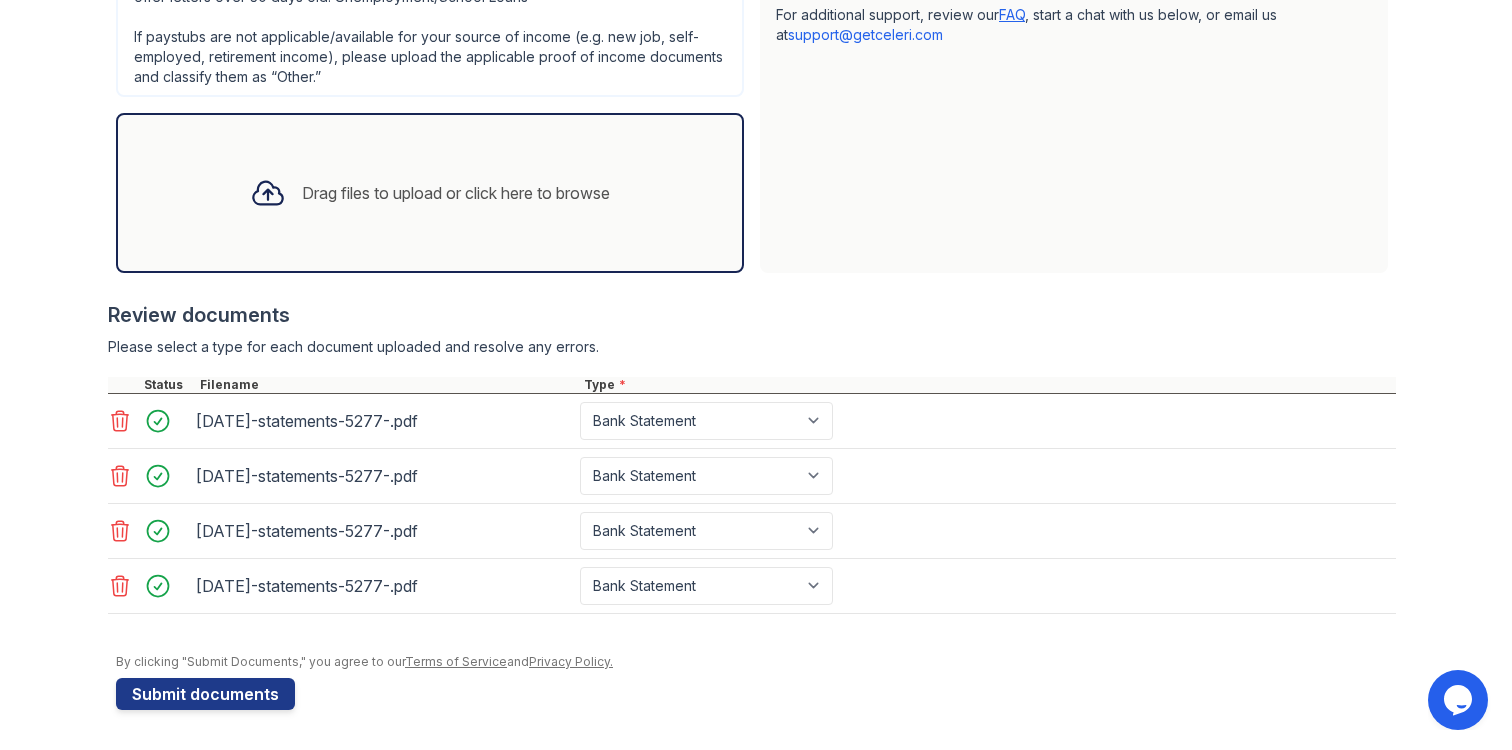 click on "Best practices for bank statements and paystubs
Upload original PDF files downloaded directly from the financial institution or payroll provider’s website.
Correctly classify the document type to avoid a delay in processing your application.
Do not upload scanned, redacted, password protected, or modified documents.
Do not combine multiple documents into one file.
Do not upload print-to-PDF documents.
What is print-to-pdf?
For additional support, review our
FAQ ,
start a chat with us below, or email us at
[EMAIL]" at bounding box center (1074, 35) 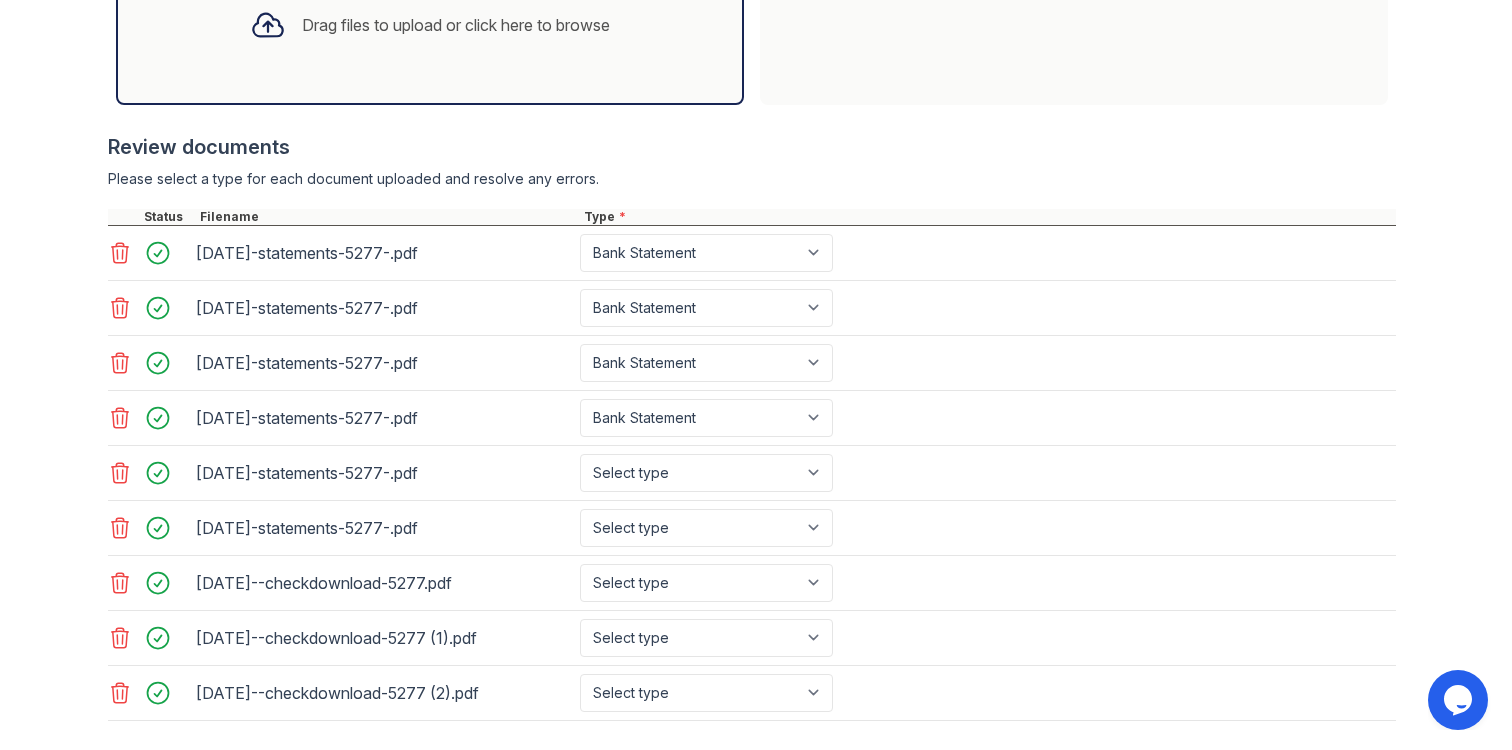 scroll, scrollTop: 824, scrollLeft: 0, axis: vertical 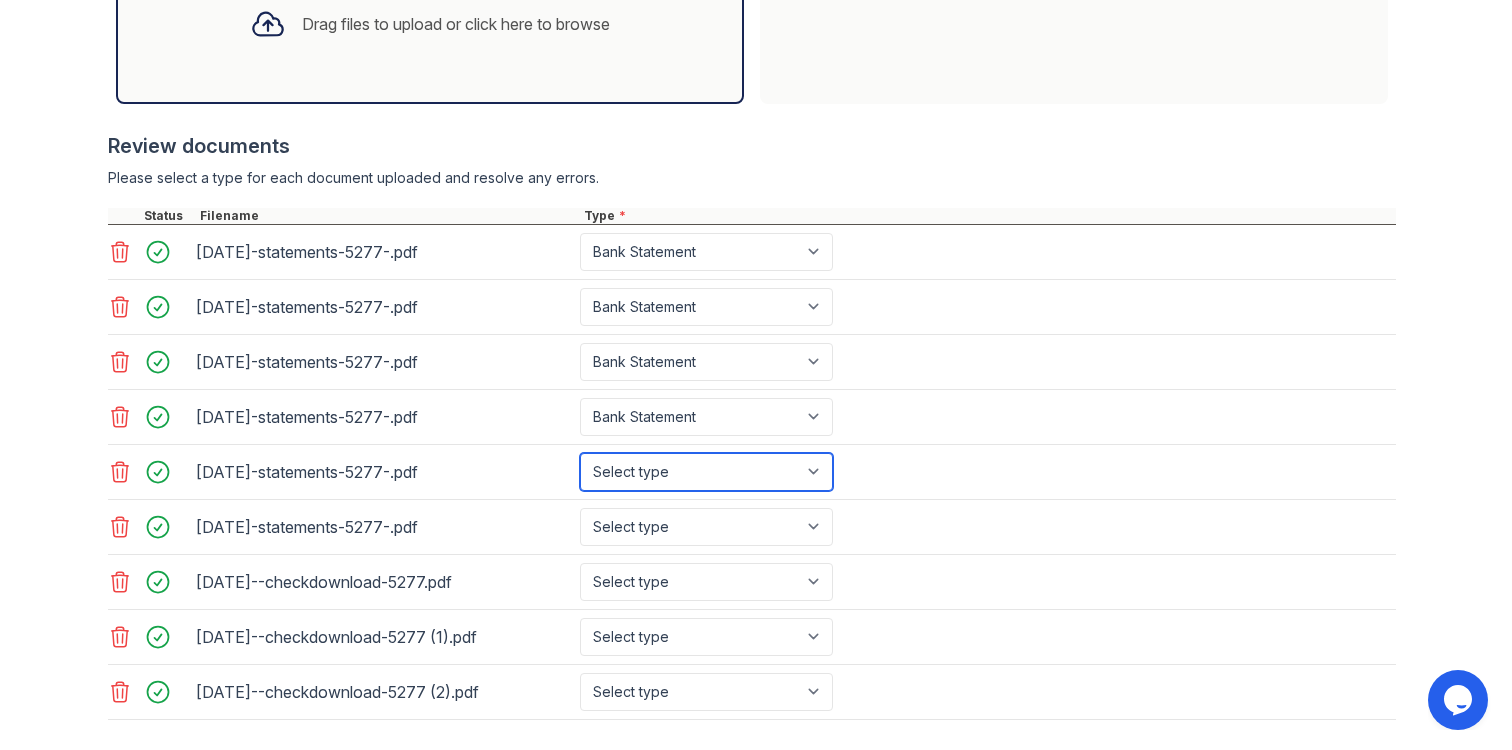 click on "Select type
Paystub
Bank Statement
Offer Letter
Tax Documents
Benefit Award Letter
Investment Account Statement
Other" at bounding box center [706, 472] 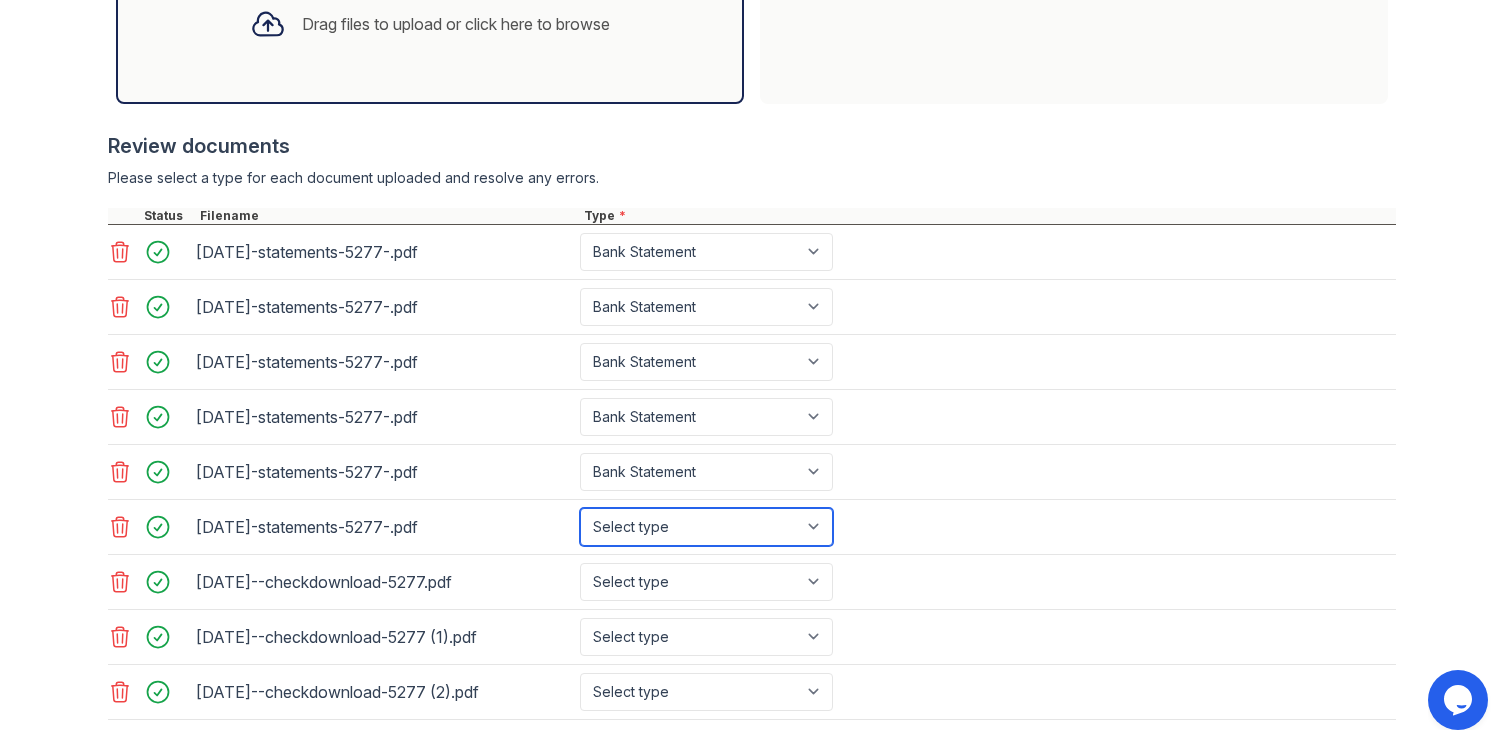click on "Select type
Paystub
Bank Statement
Offer Letter
Tax Documents
Benefit Award Letter
Investment Account Statement
Other" at bounding box center (706, 527) 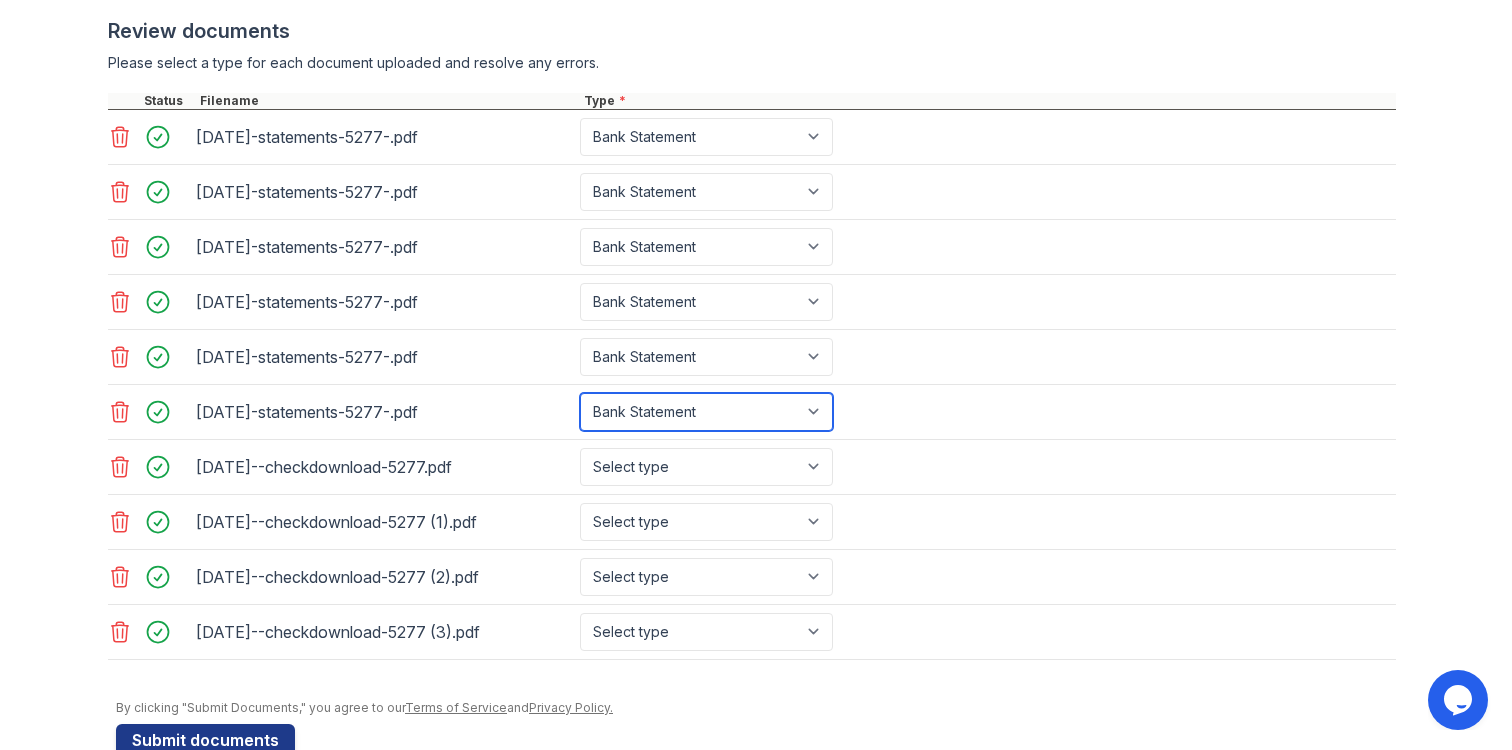 scroll, scrollTop: 984, scrollLeft: 0, axis: vertical 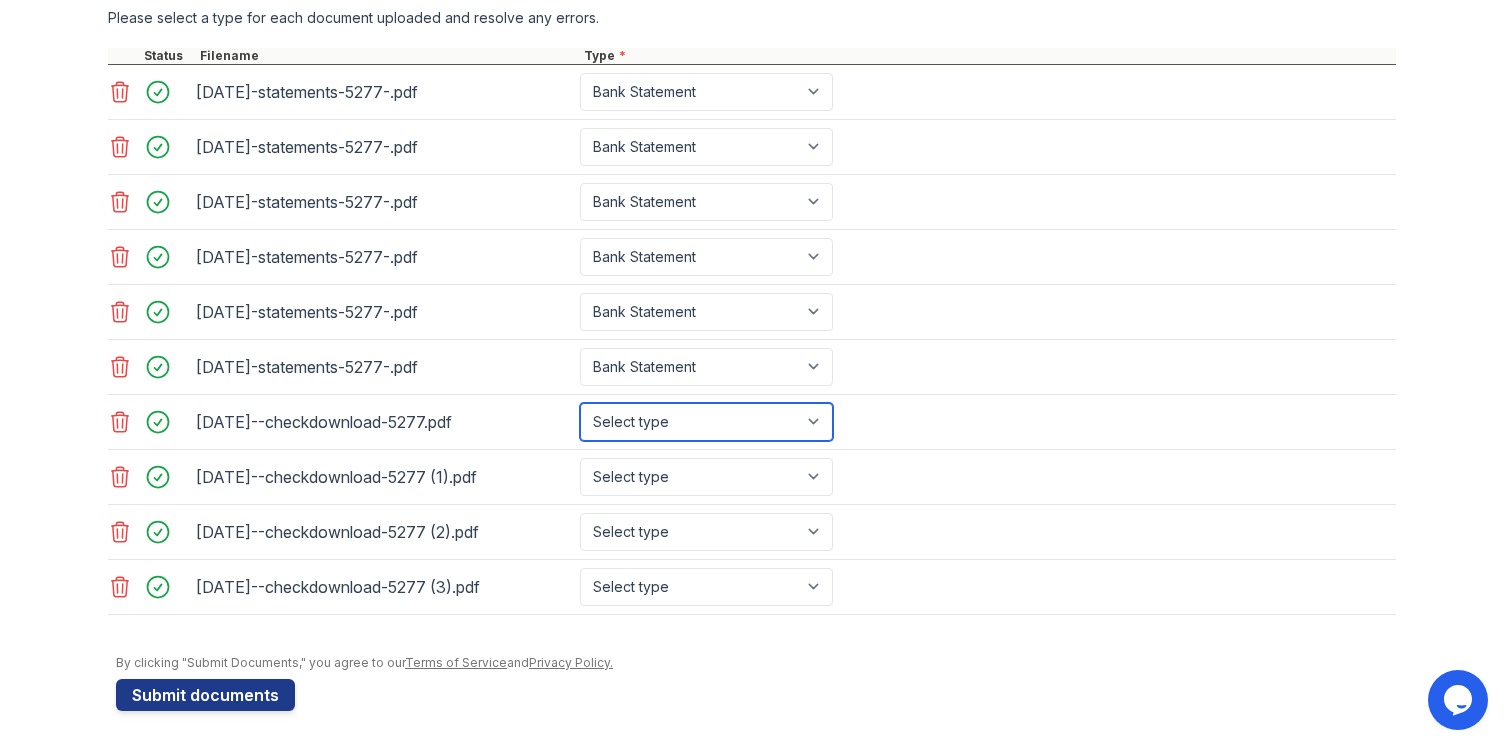 click on "Select type
Paystub
Bank Statement
Offer Letter
Tax Documents
Benefit Award Letter
Investment Account Statement
Other" at bounding box center [706, 422] 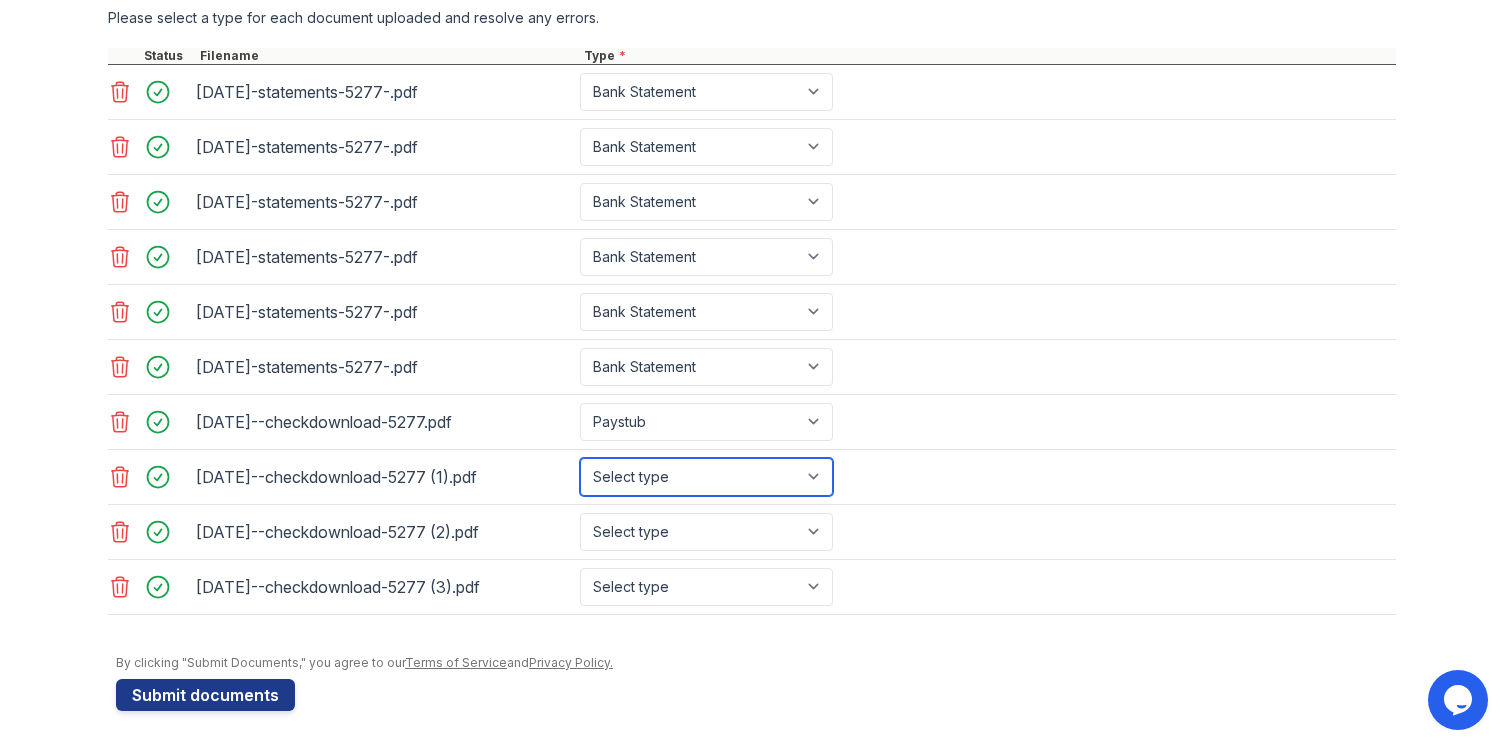 click on "Select type
Paystub
Bank Statement
Offer Letter
Tax Documents
Benefit Award Letter
Investment Account Statement
Other" at bounding box center [706, 477] 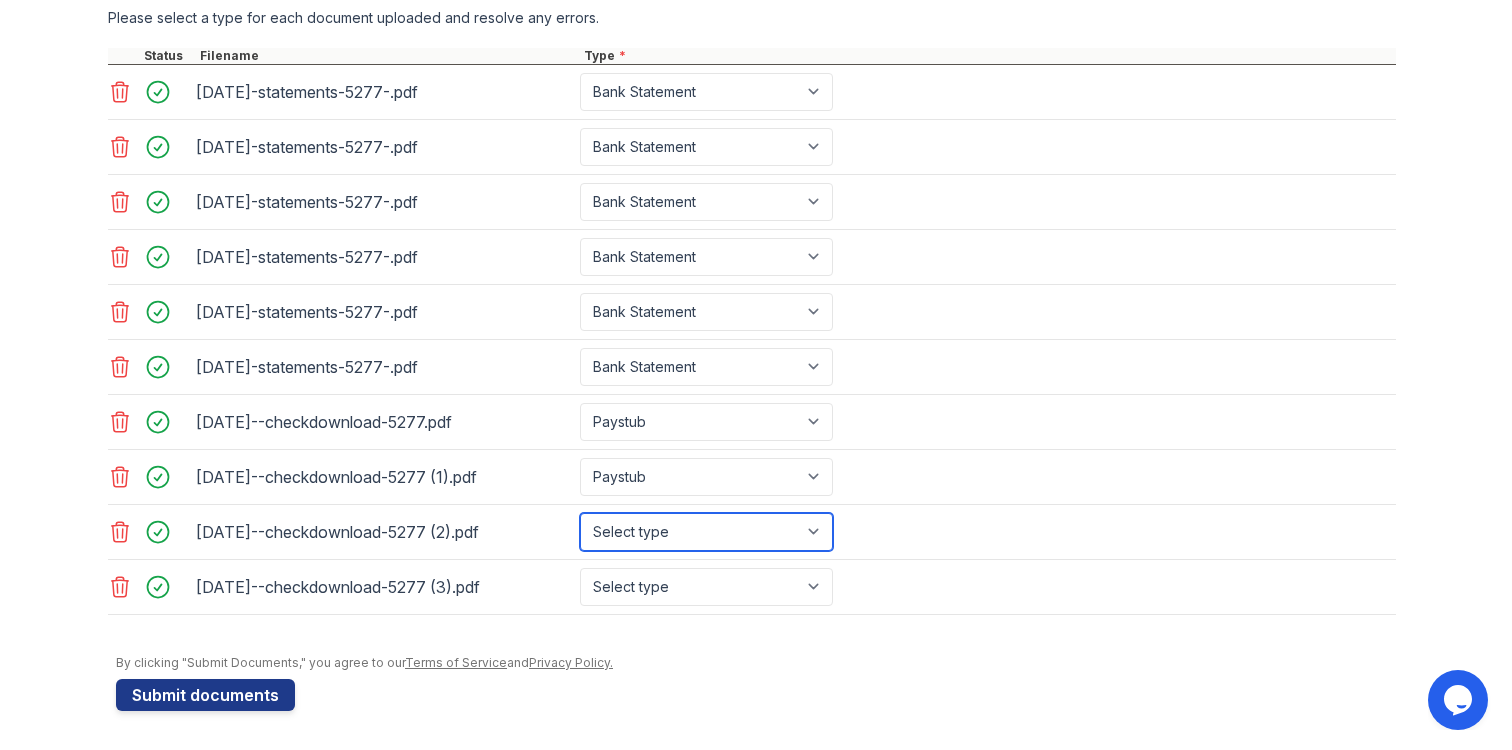click on "Select type
Paystub
Bank Statement
Offer Letter
Tax Documents
Benefit Award Letter
Investment Account Statement
Other" at bounding box center [706, 532] 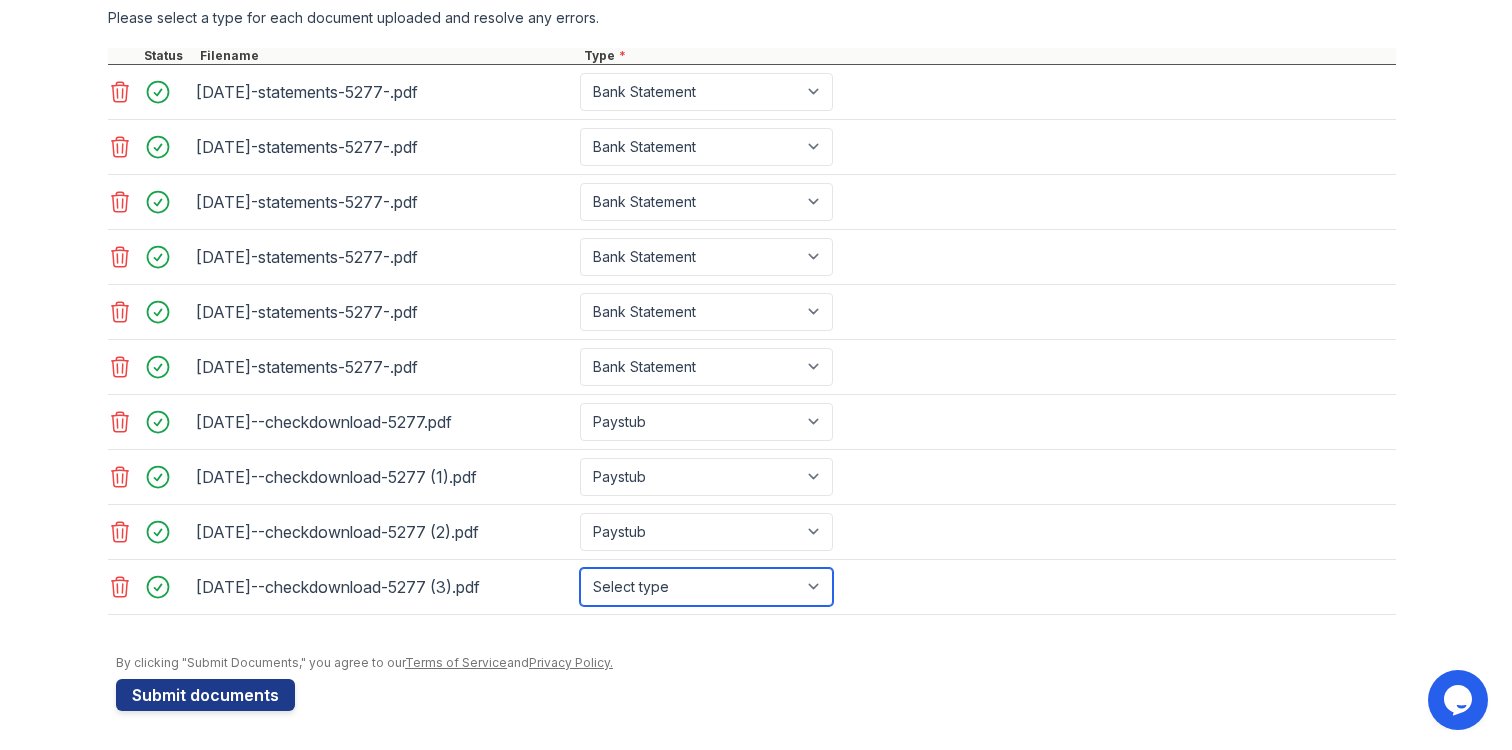 click on "Select type
Paystub
Bank Statement
Offer Letter
Tax Documents
Benefit Award Letter
Investment Account Statement
Other" at bounding box center [706, 587] 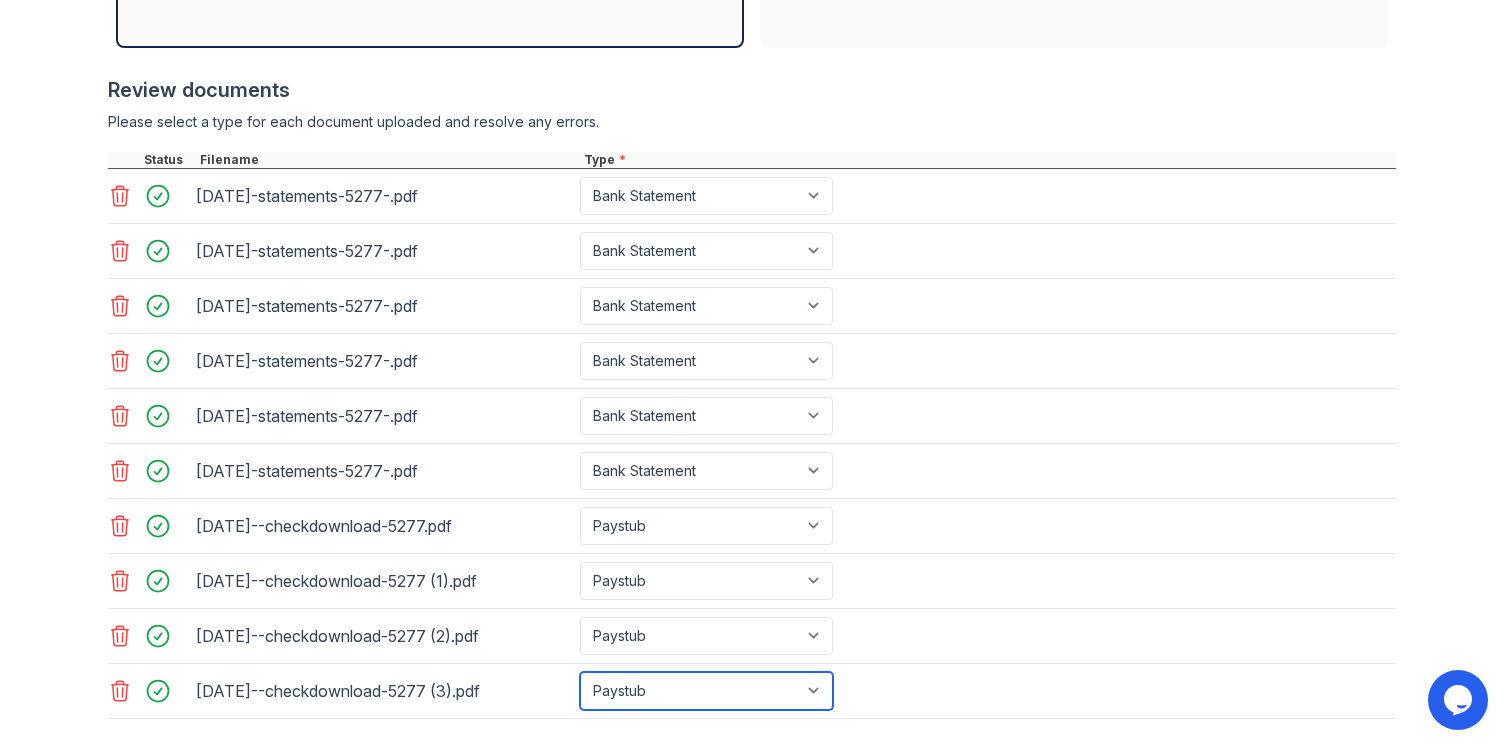 scroll, scrollTop: 972, scrollLeft: 0, axis: vertical 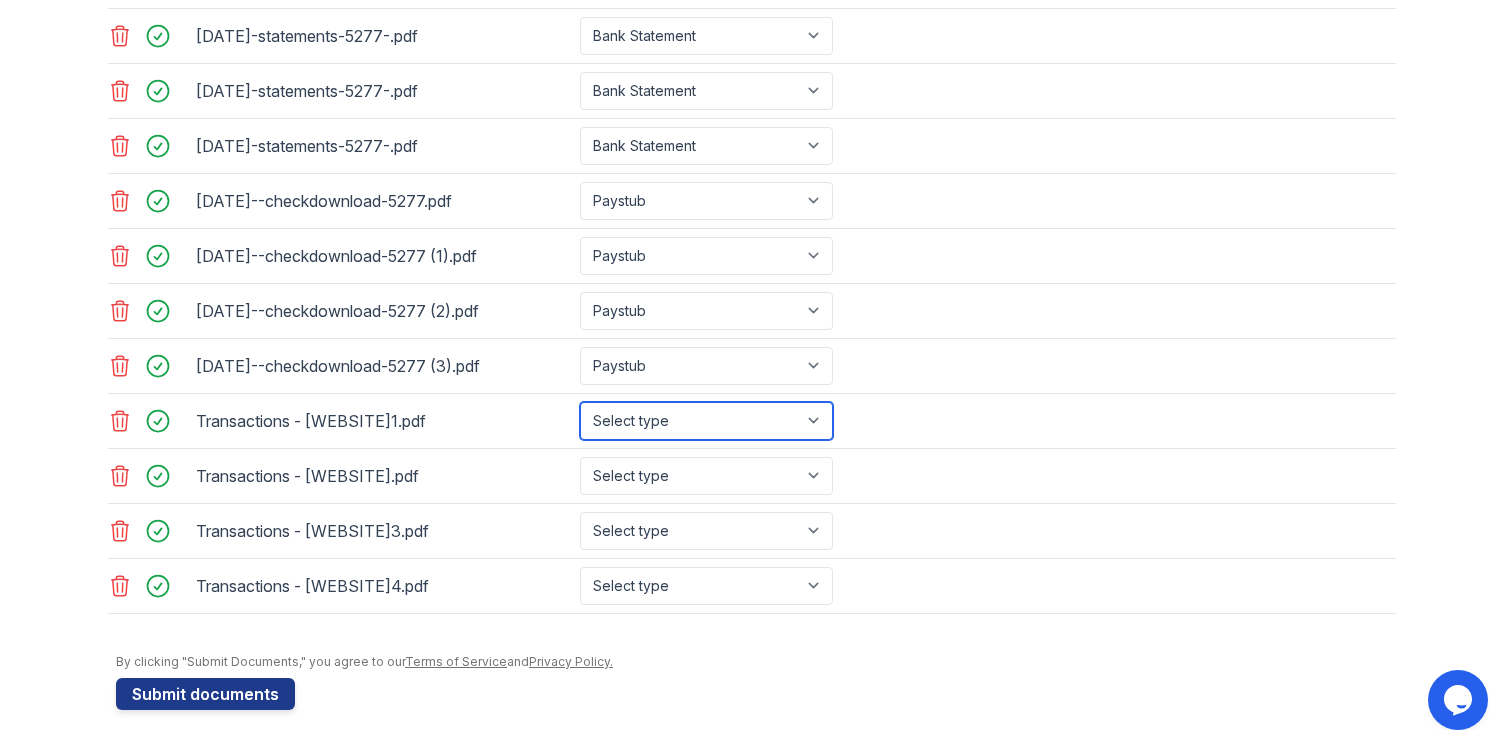 click on "Select type
Paystub
Bank Statement
Offer Letter
Tax Documents
Benefit Award Letter
Investment Account Statement
Other" at bounding box center [706, 421] 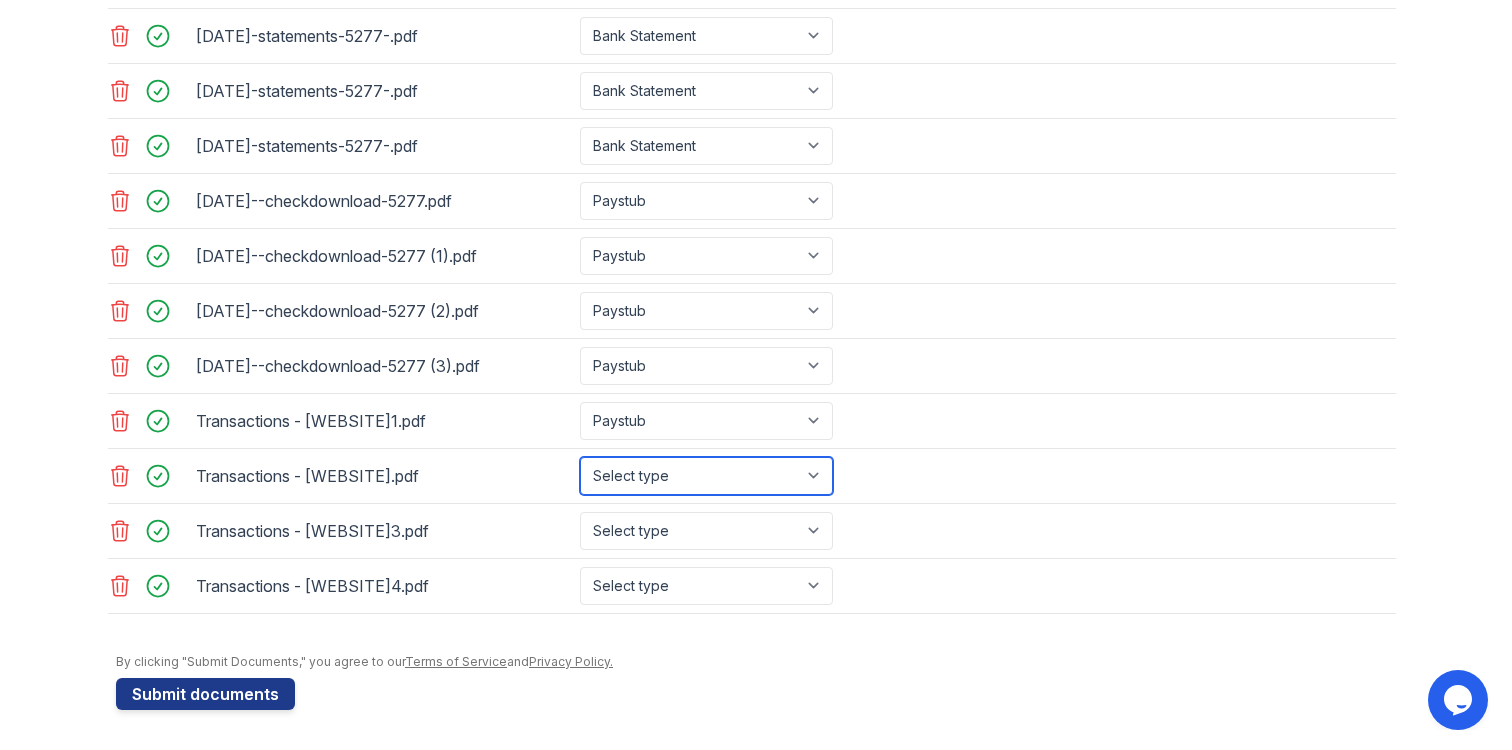 click on "Select type
Paystub
Bank Statement
Offer Letter
Tax Documents
Benefit Award Letter
Investment Account Statement
Other" at bounding box center [706, 476] 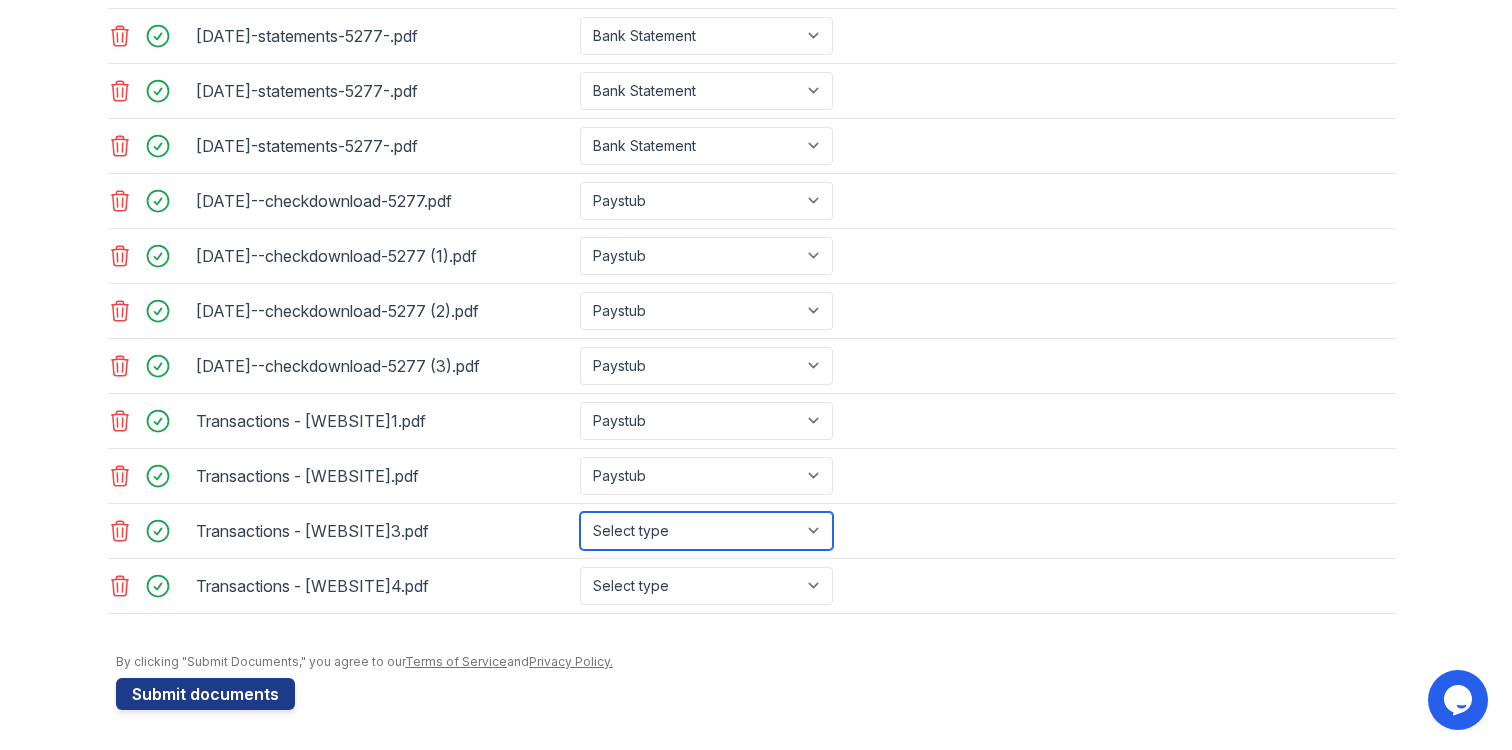 click on "Select type
Paystub
Bank Statement
Offer Letter
Tax Documents
Benefit Award Letter
Investment Account Statement
Other" at bounding box center [706, 531] 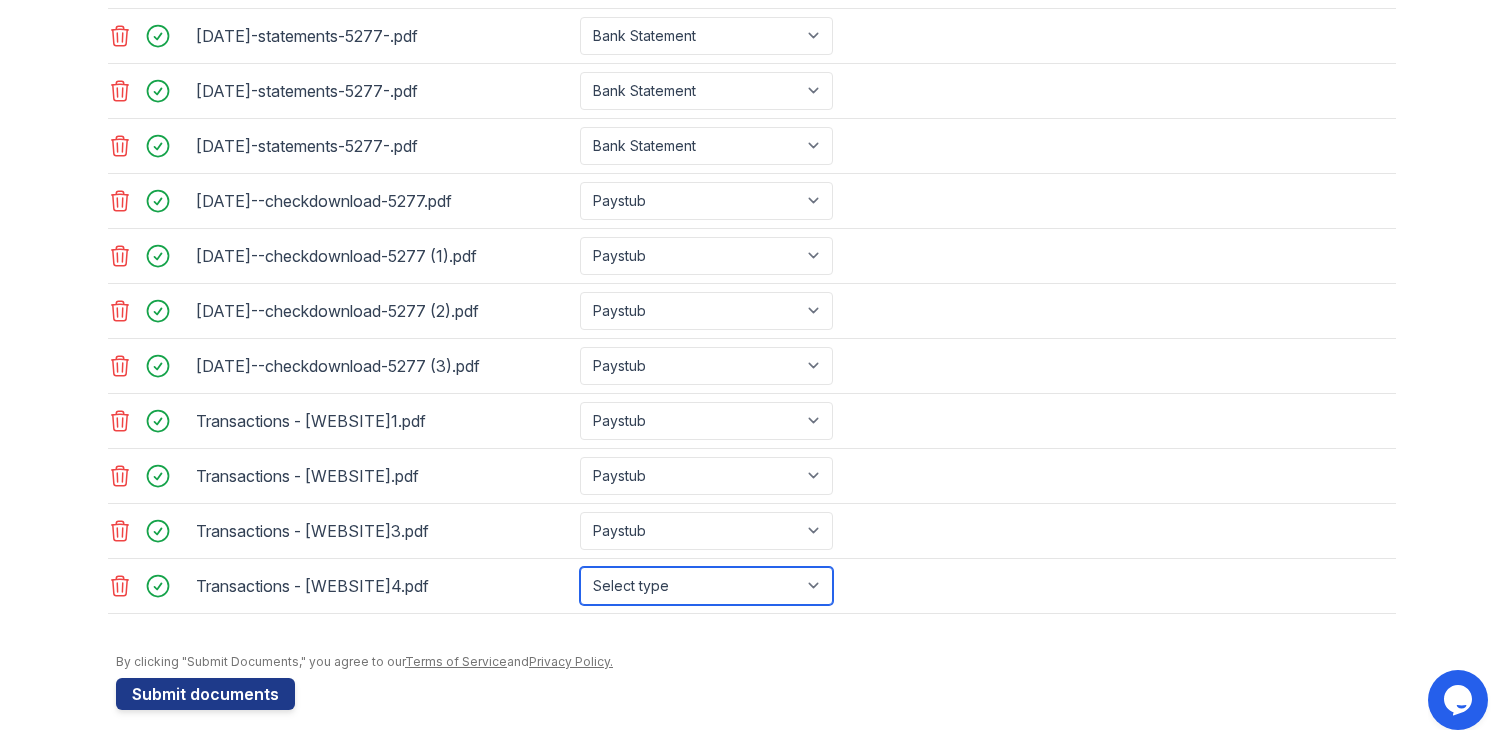 click on "Select type
Paystub
Bank Statement
Offer Letter
Tax Documents
Benefit Award Letter
Investment Account Statement
Other" at bounding box center [706, 586] 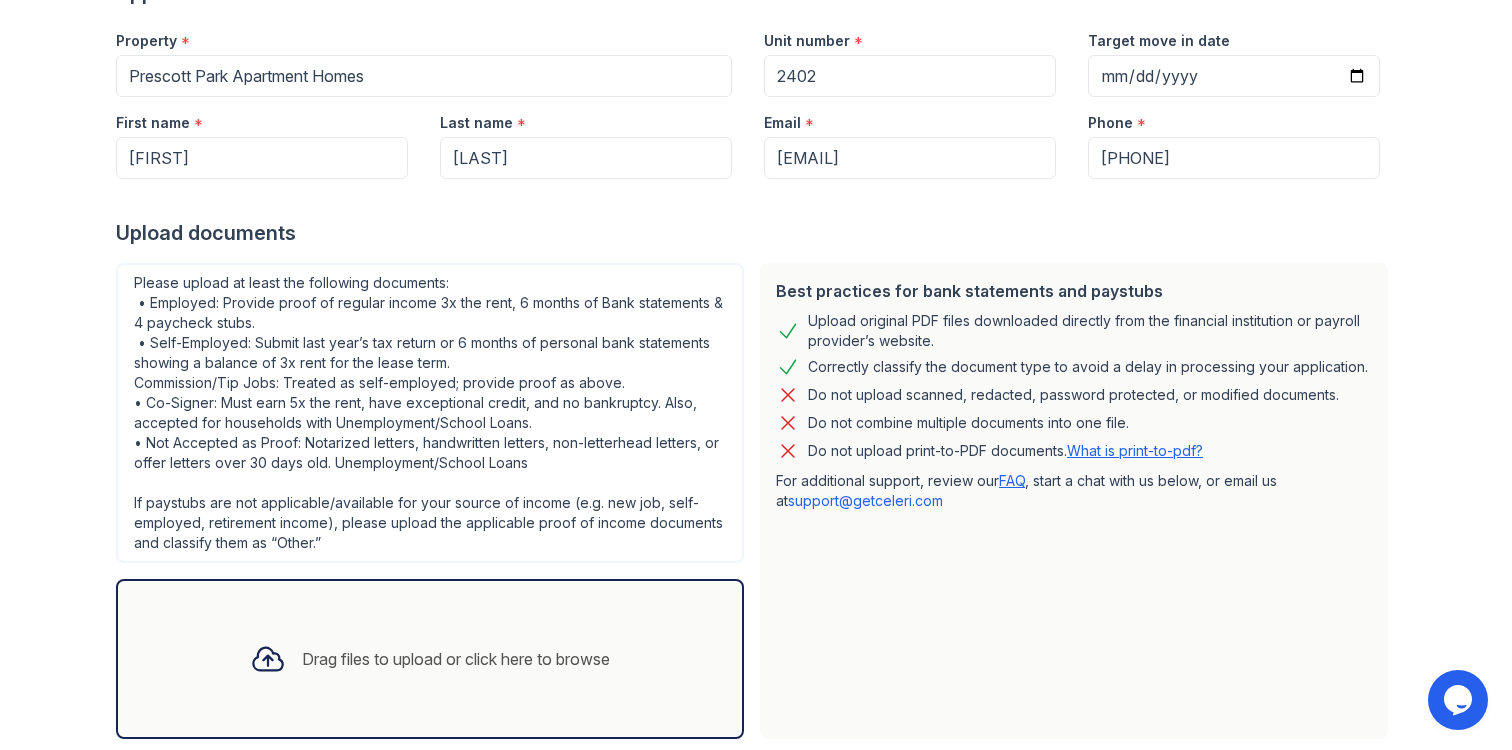 scroll, scrollTop: 193, scrollLeft: 0, axis: vertical 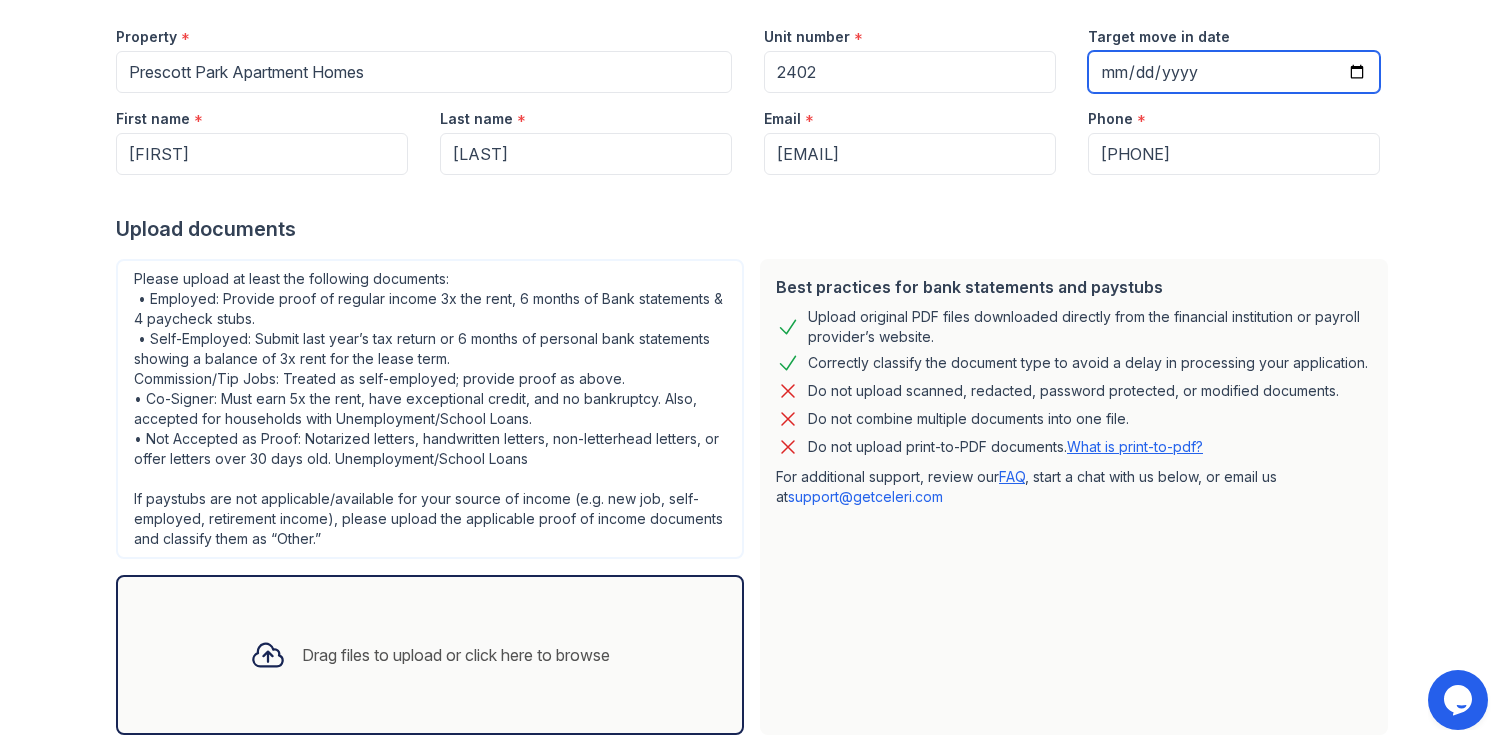 click on "[DATE]" at bounding box center (1234, 72) 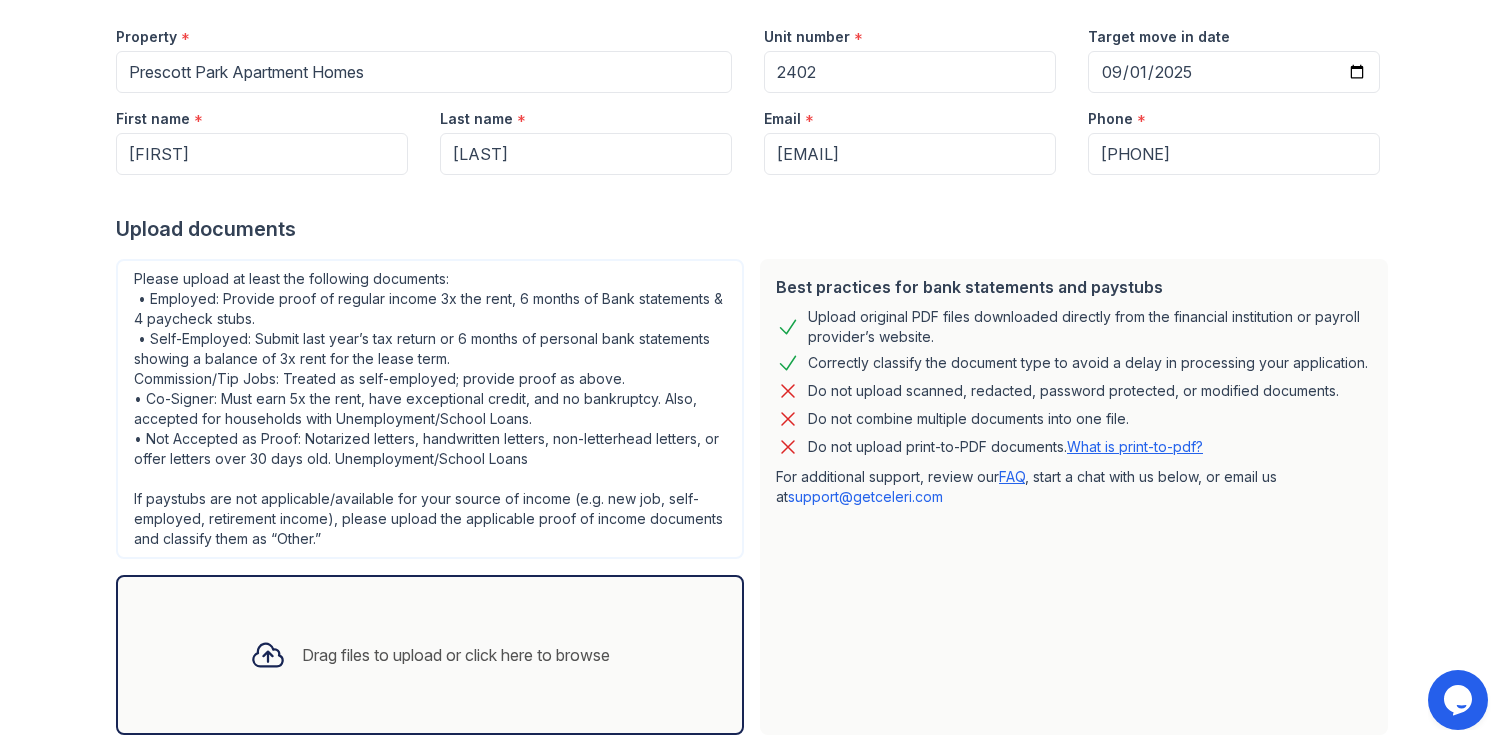click on "Upload documents" at bounding box center (756, 229) 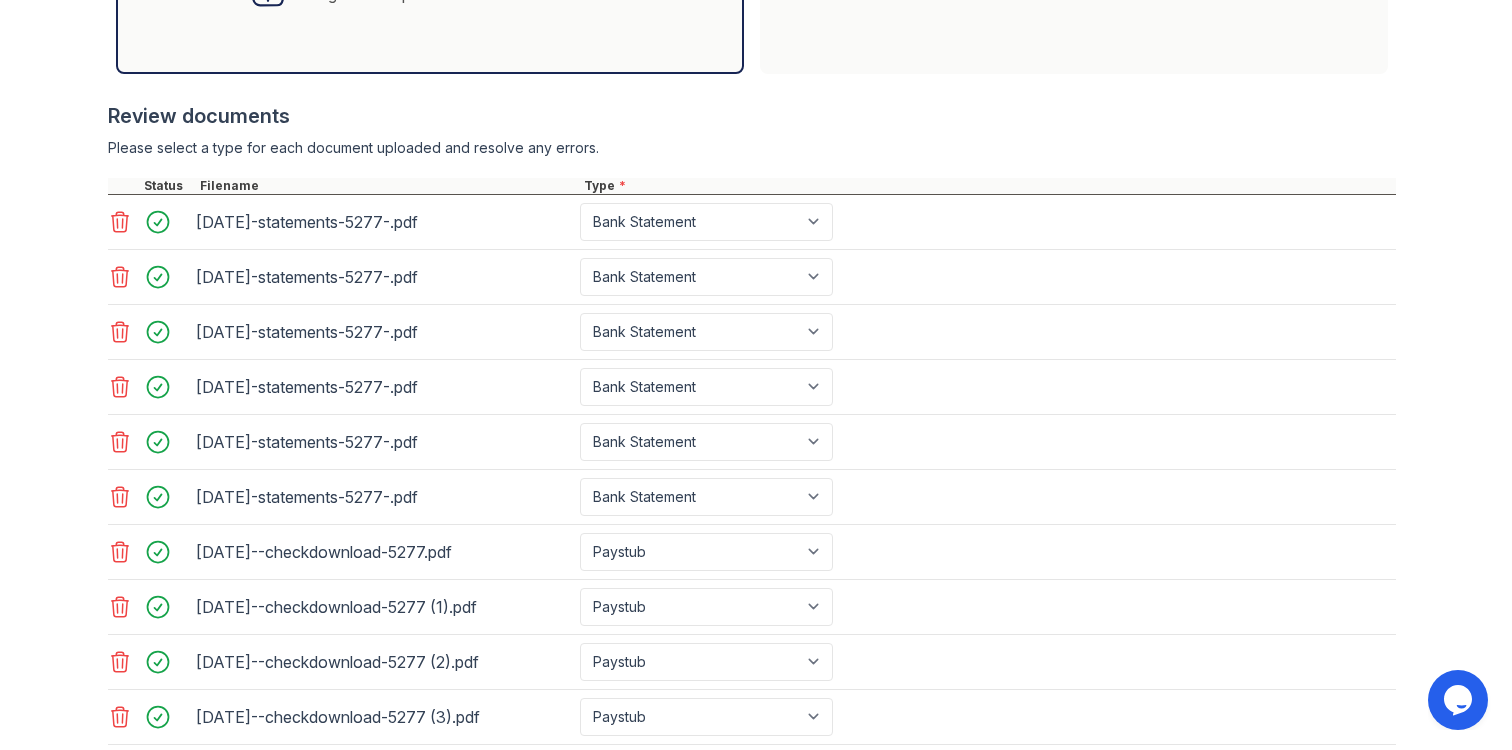 scroll, scrollTop: 1205, scrollLeft: 0, axis: vertical 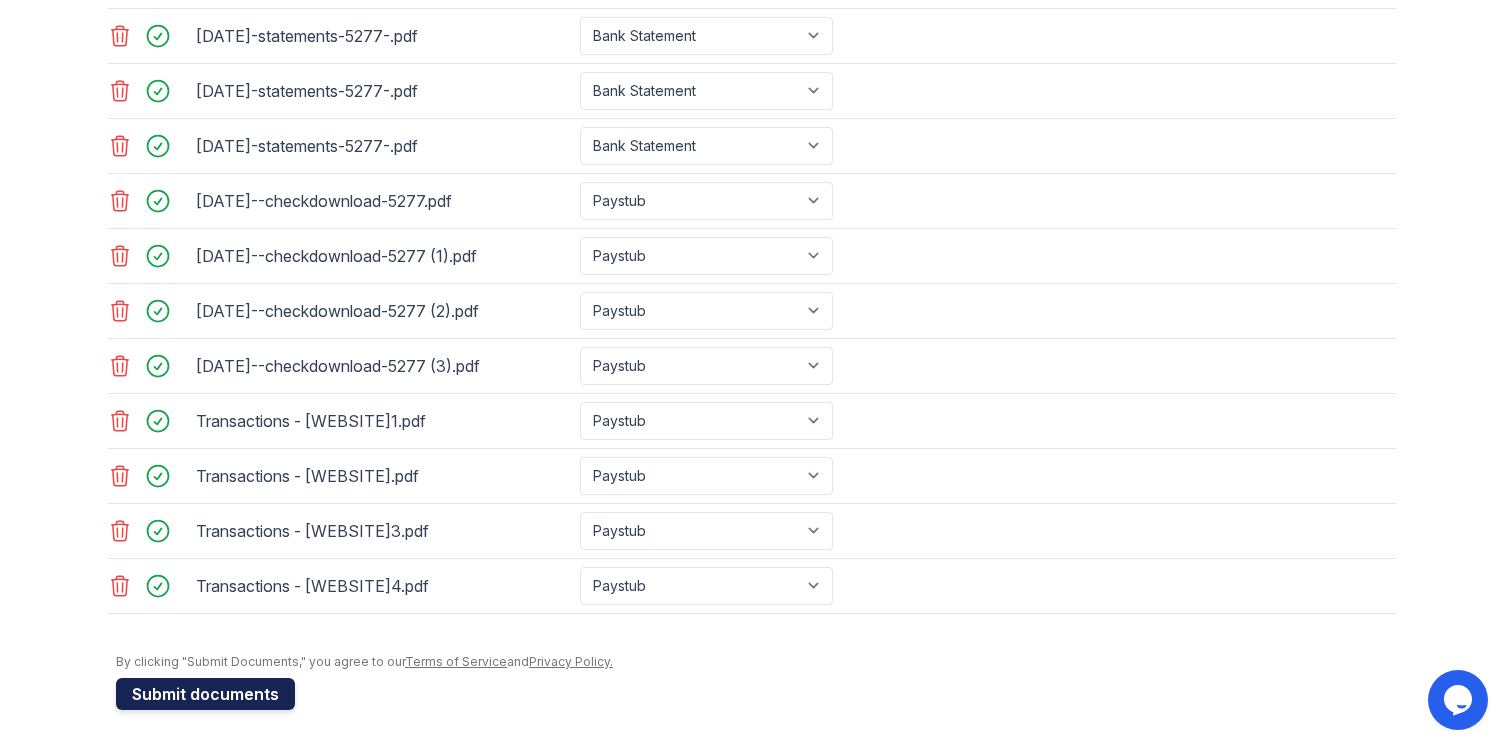click on "Submit documents" at bounding box center (205, 694) 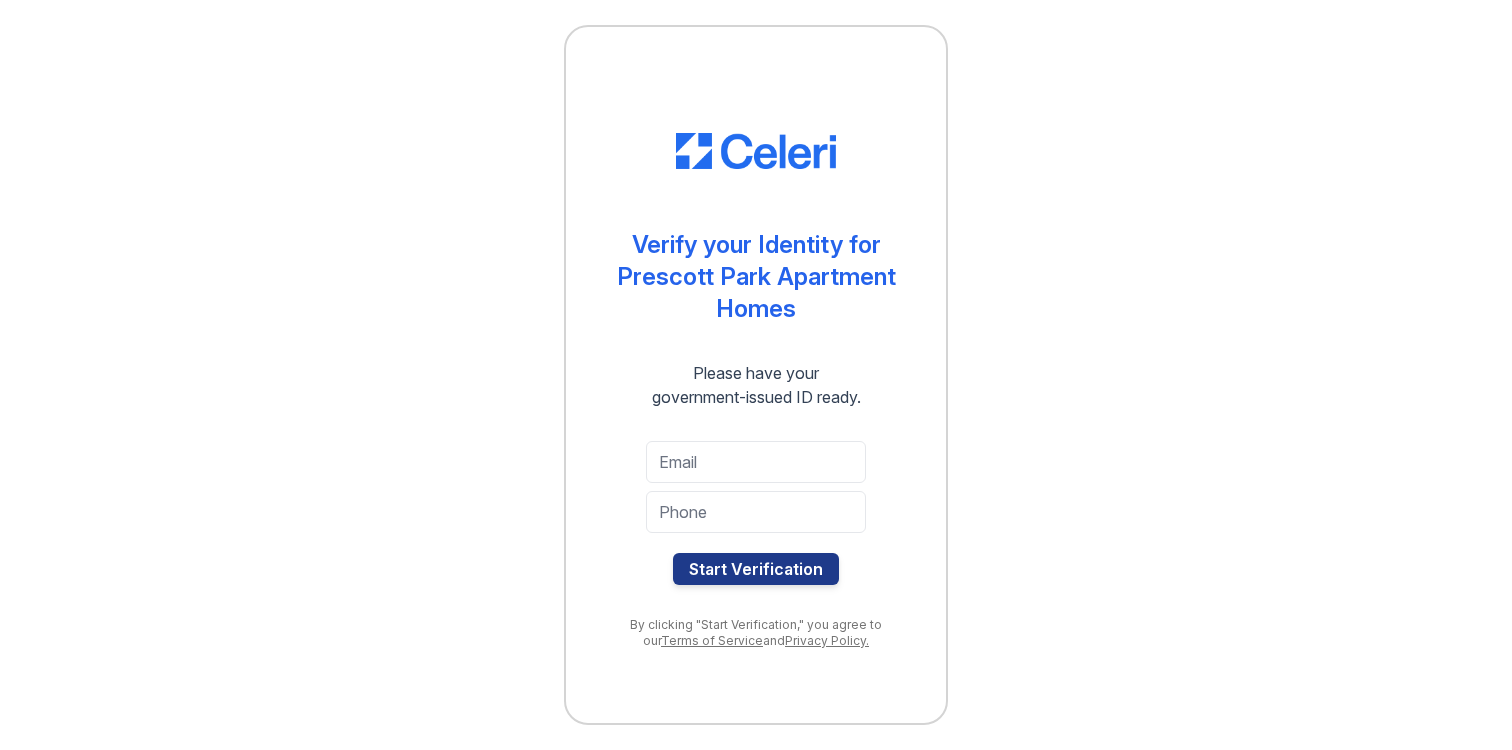 scroll, scrollTop: 0, scrollLeft: 0, axis: both 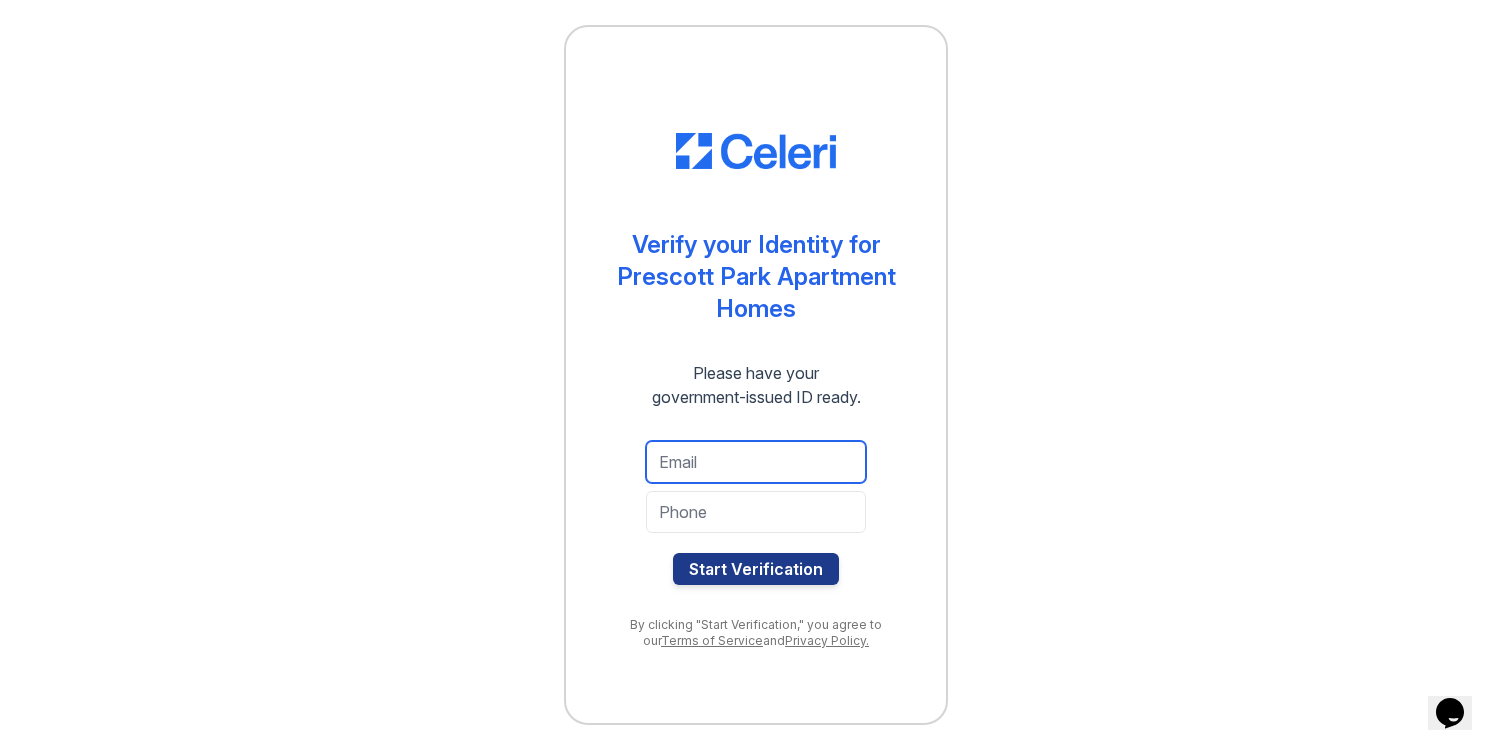 click at bounding box center [756, 462] 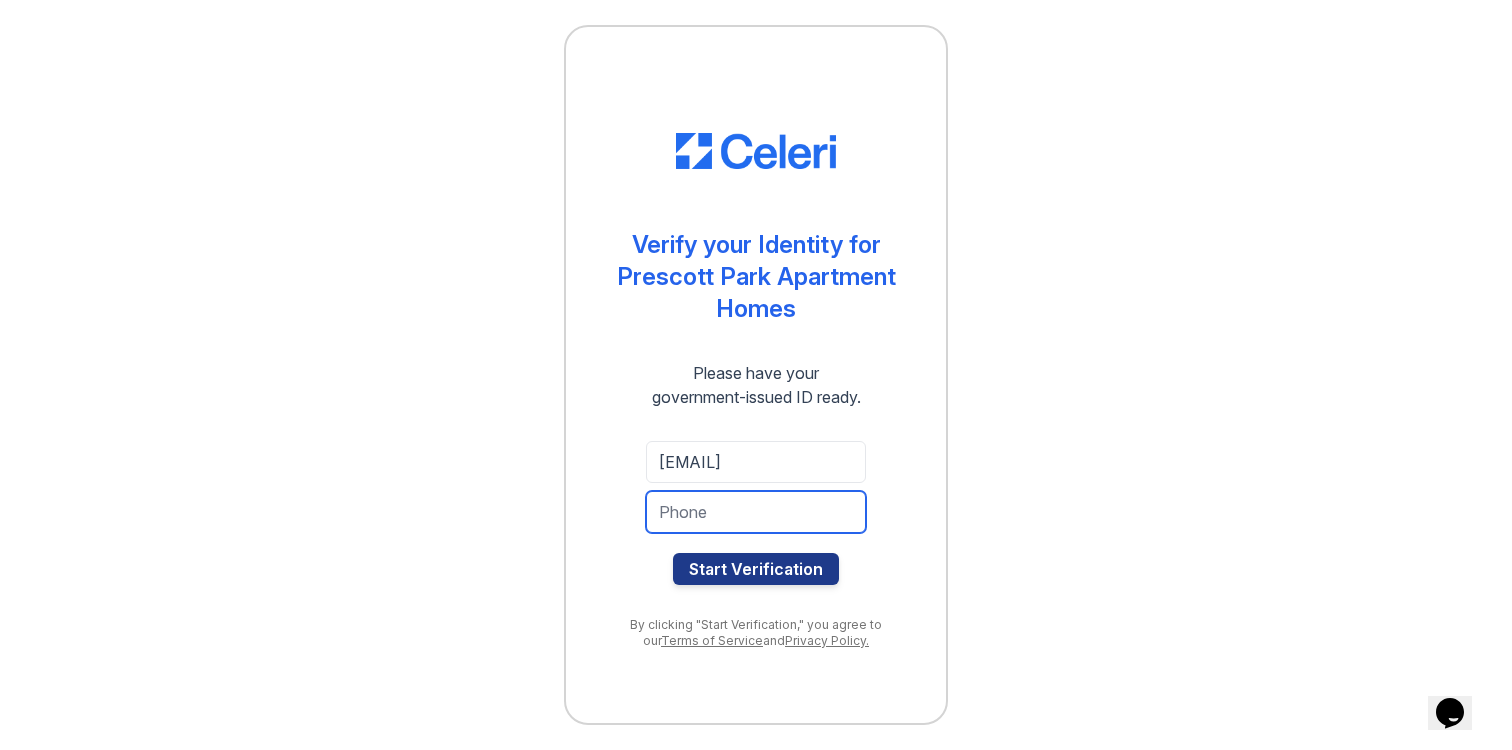click at bounding box center (756, 512) 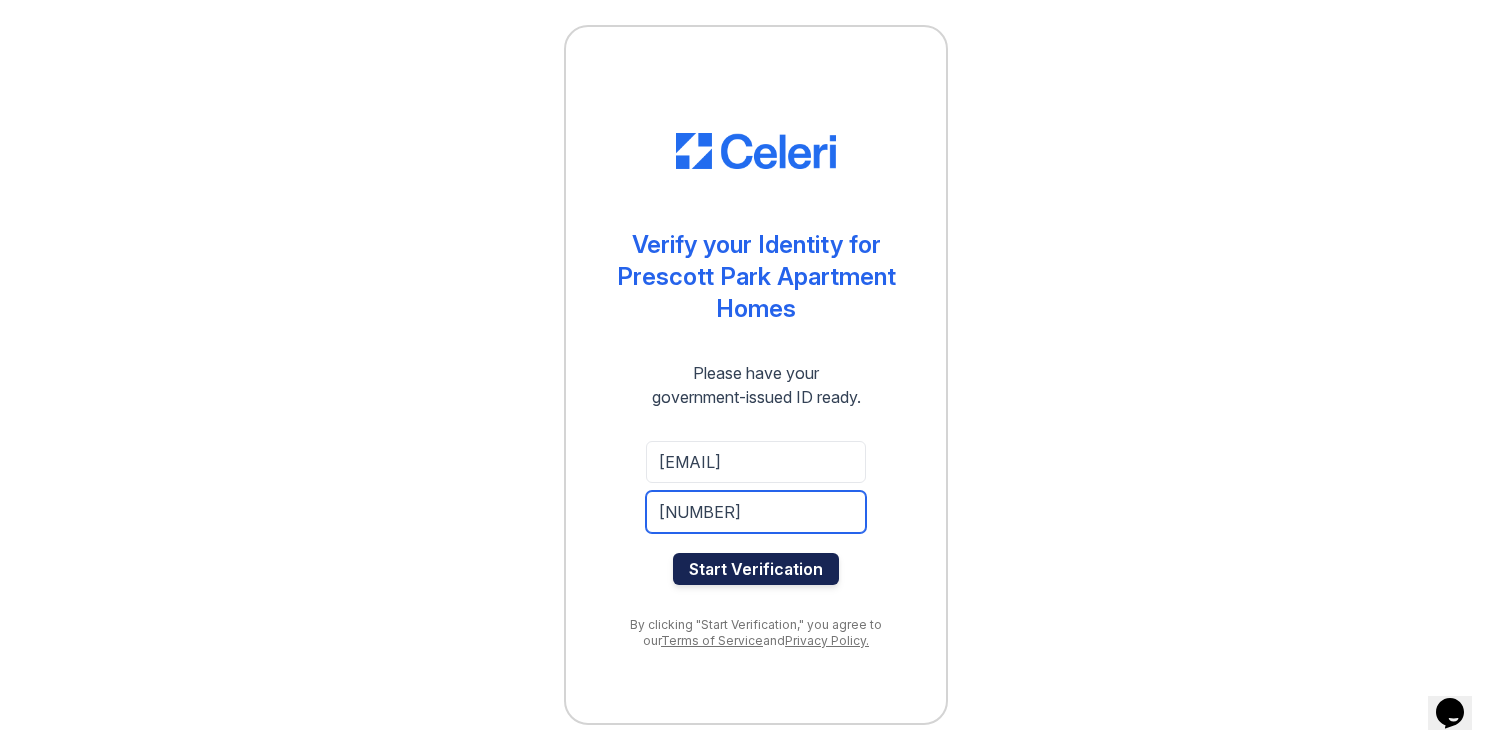 type on "[NUMBER]" 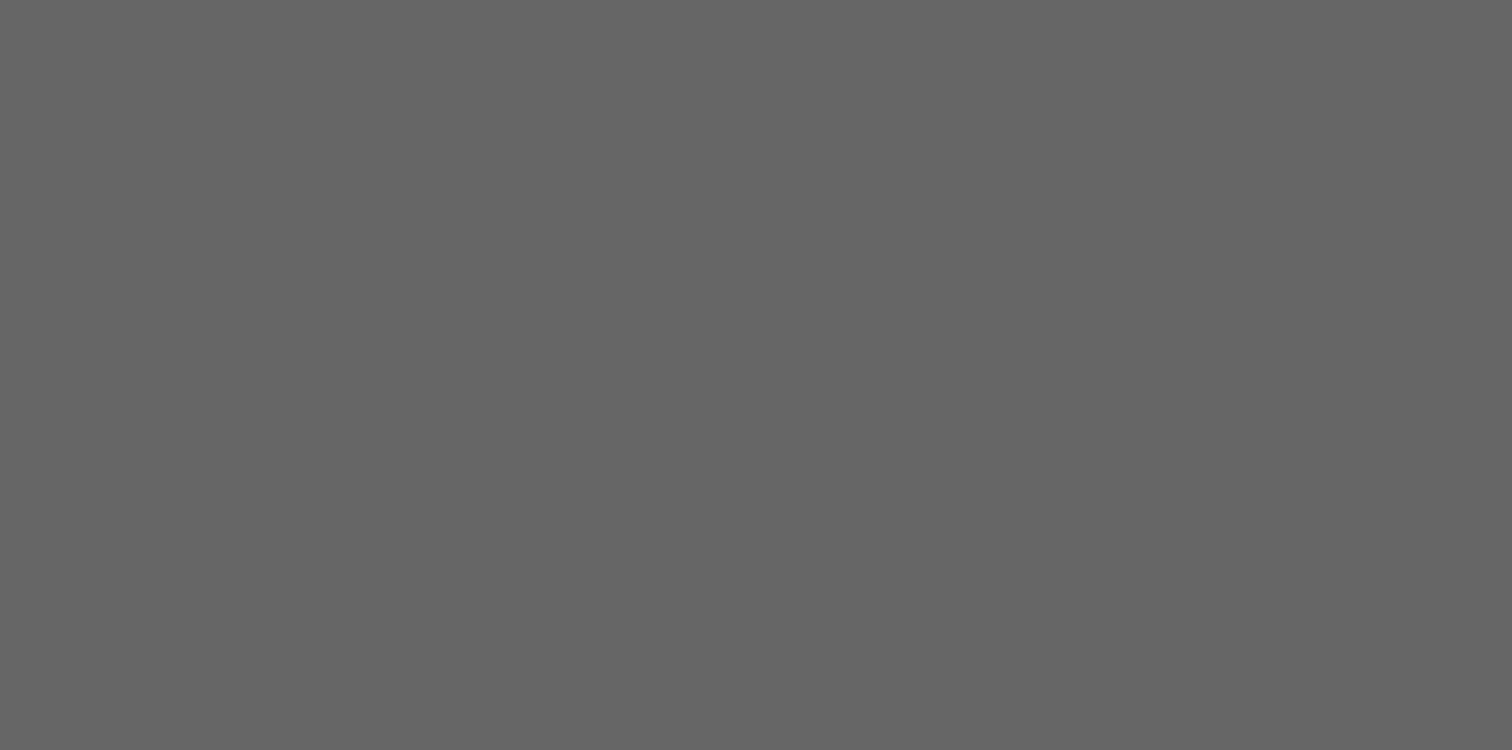 scroll, scrollTop: 0, scrollLeft: 0, axis: both 